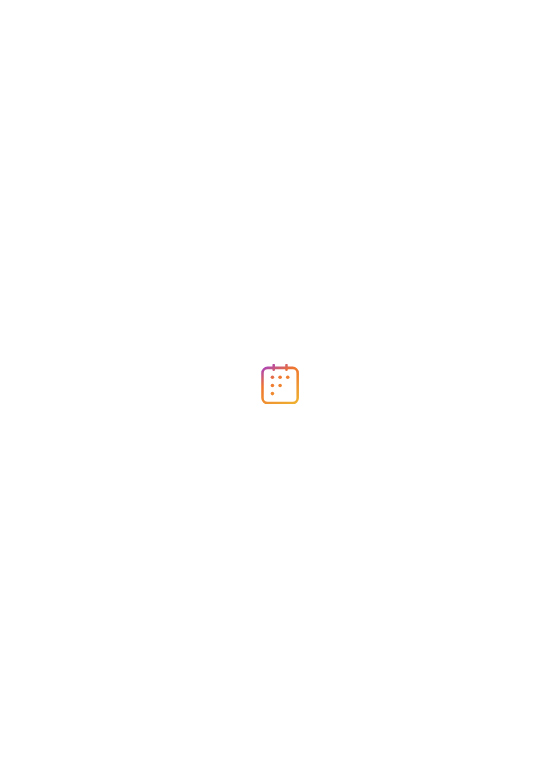 scroll, scrollTop: 0, scrollLeft: 0, axis: both 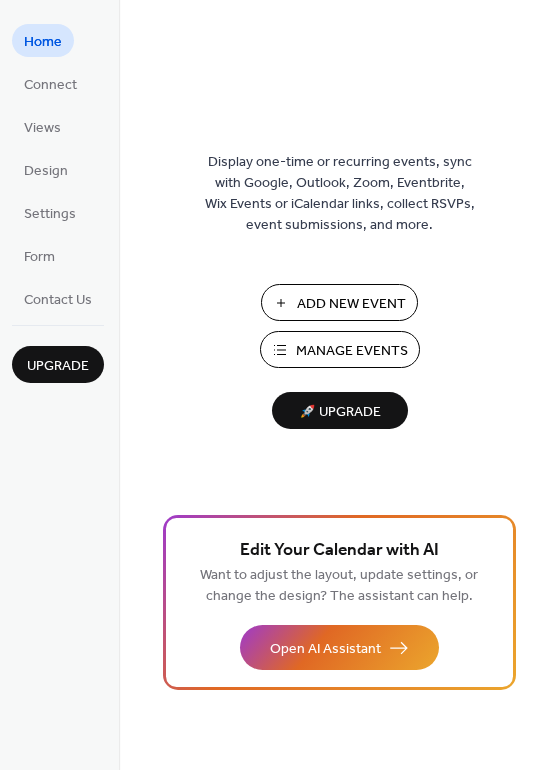 click on "Add New Event" at bounding box center [351, 304] 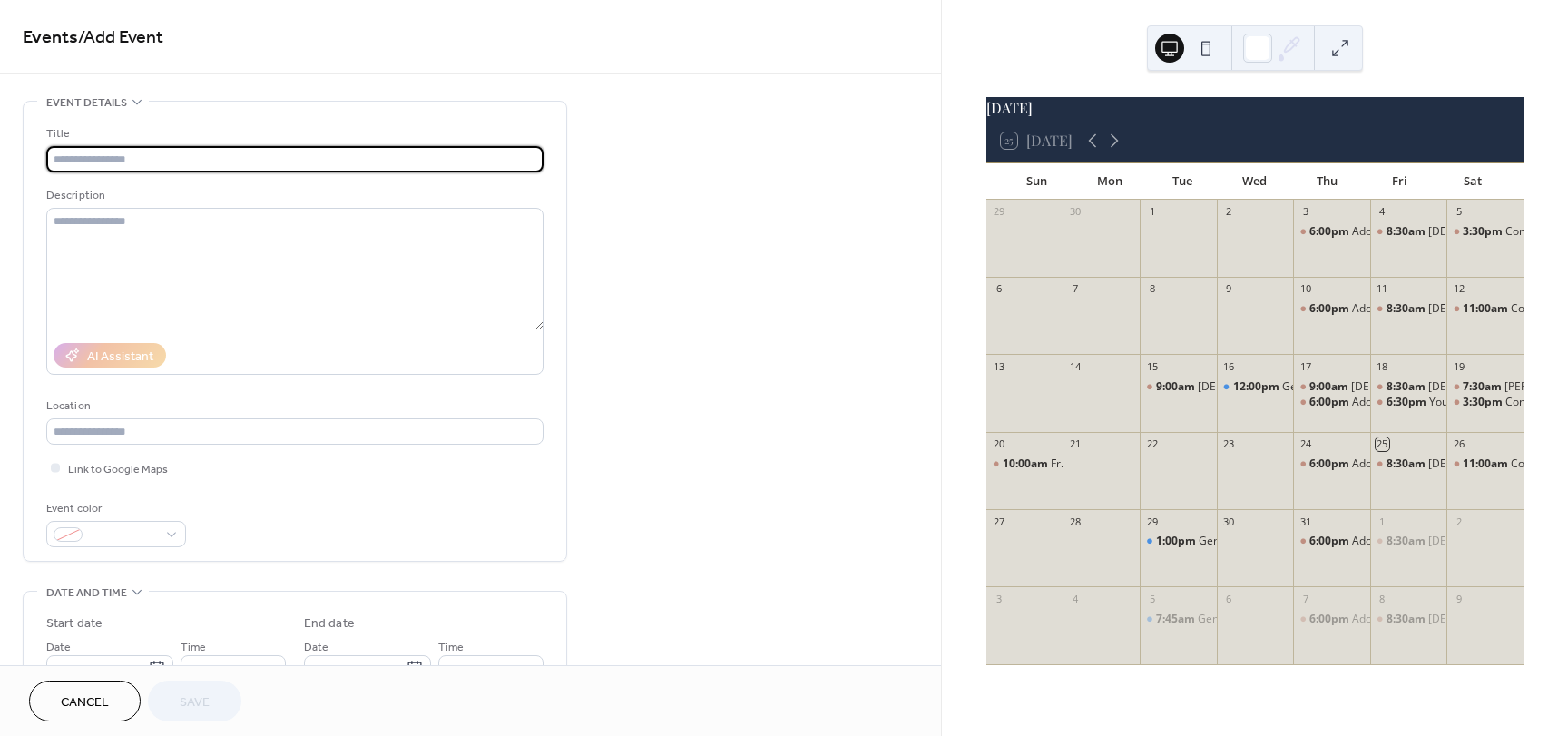 scroll, scrollTop: 0, scrollLeft: 0, axis: both 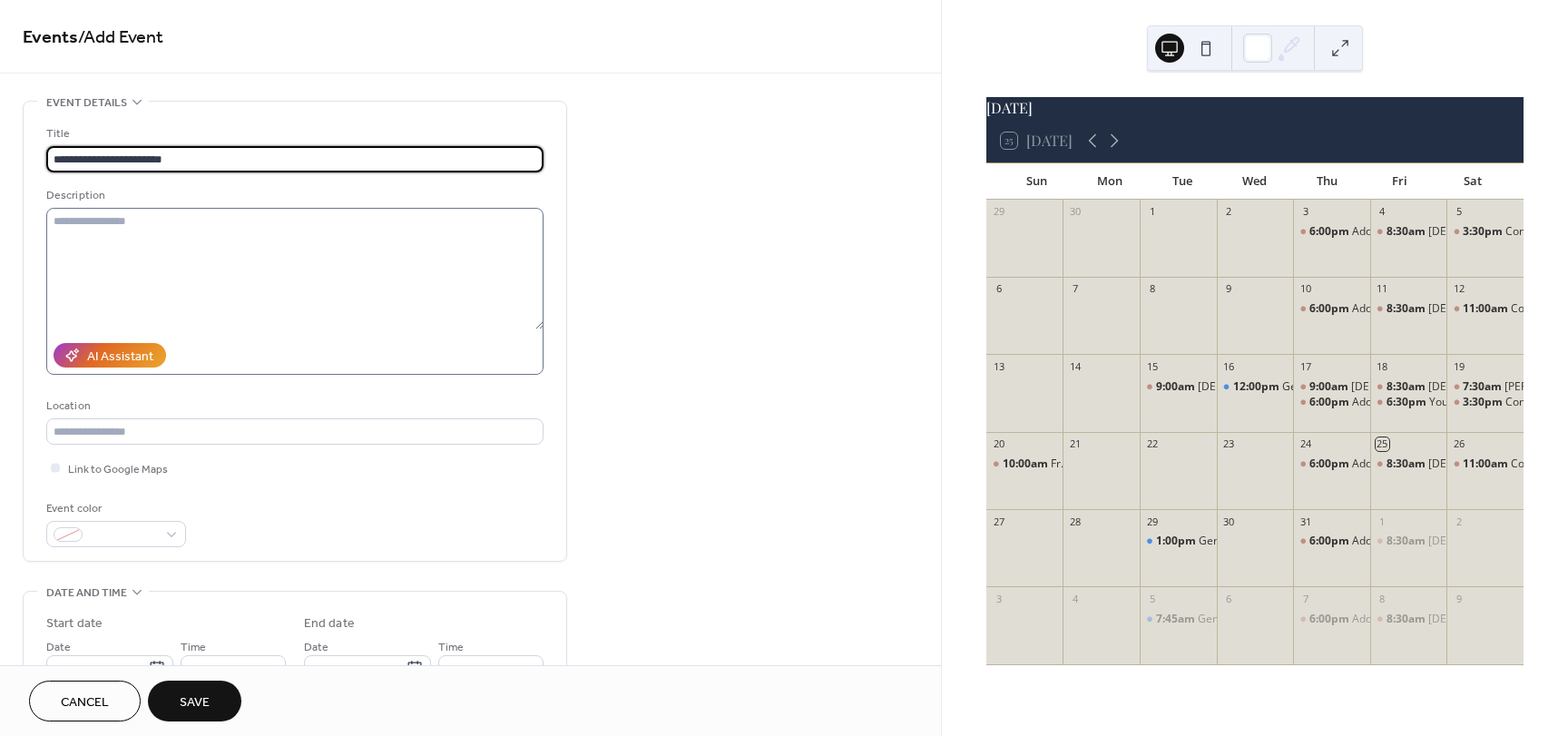 type on "**********" 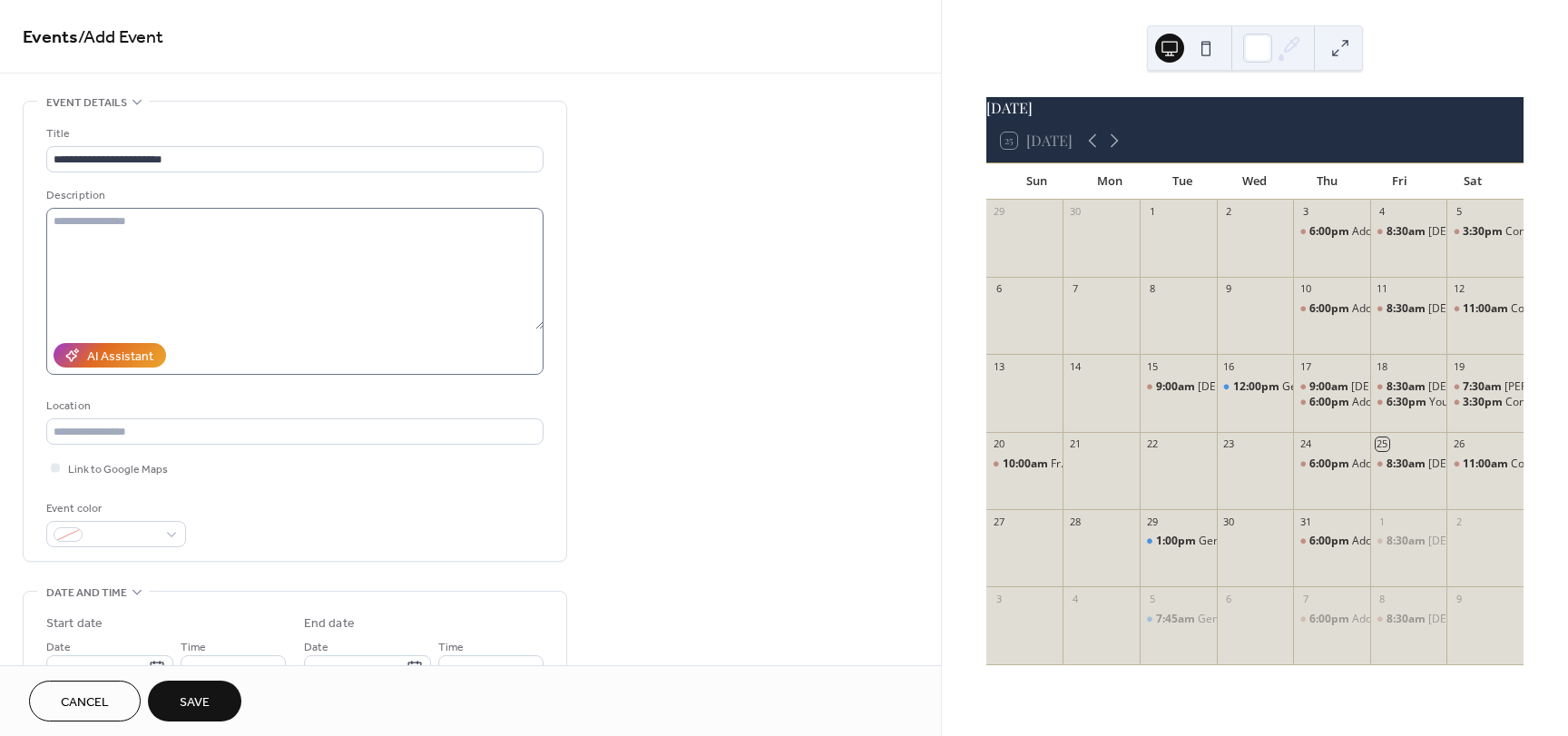 type 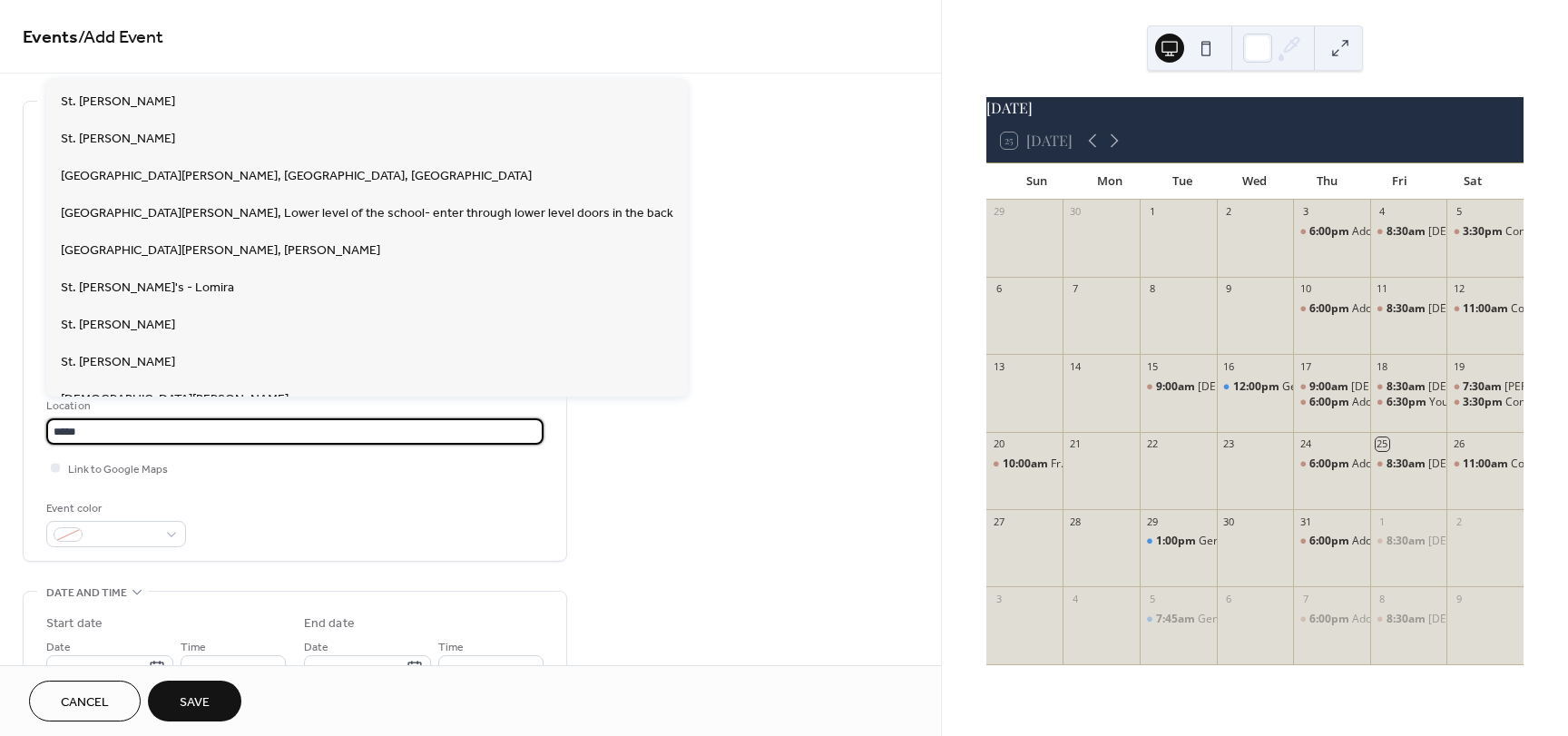 scroll, scrollTop: 0, scrollLeft: 0, axis: both 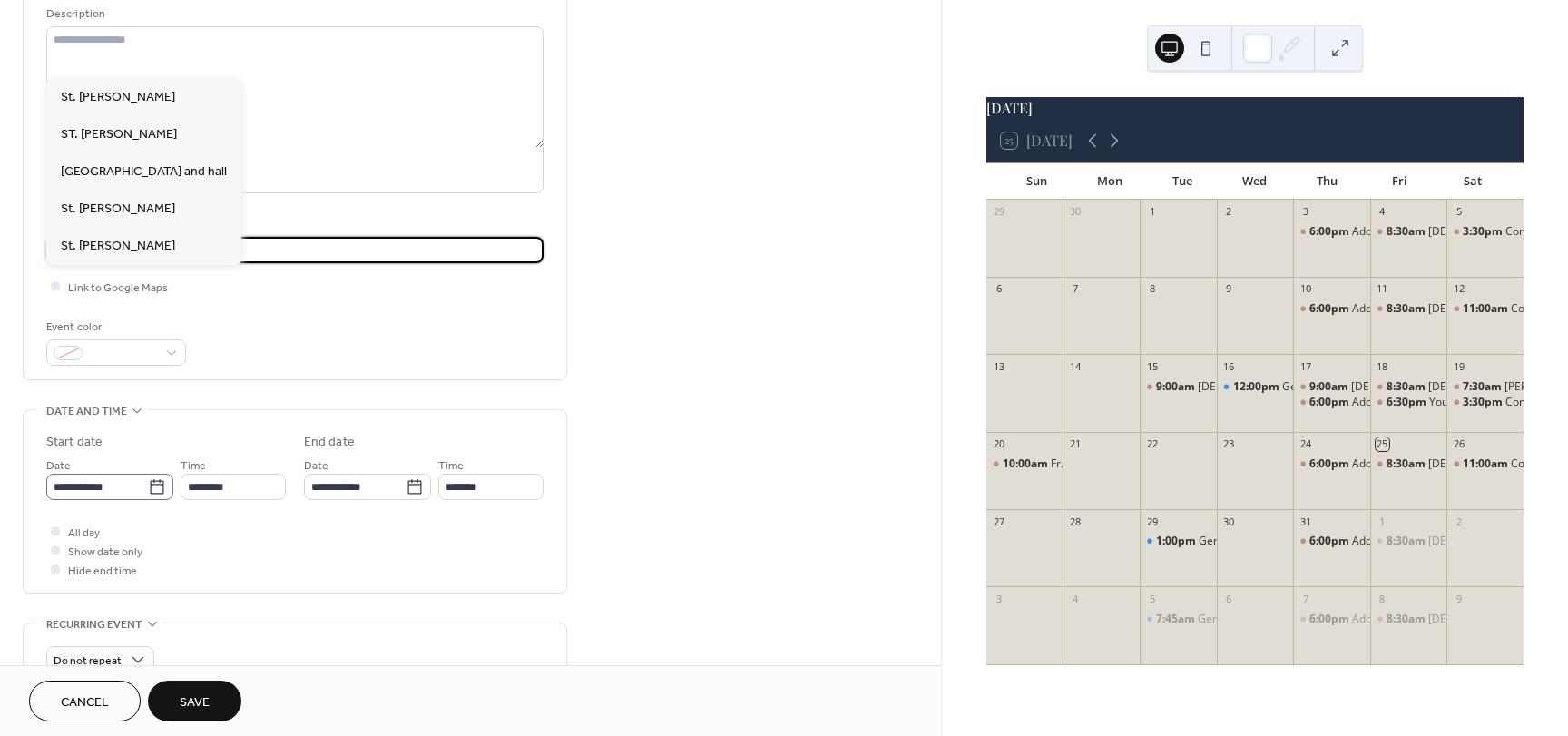 type on "**********" 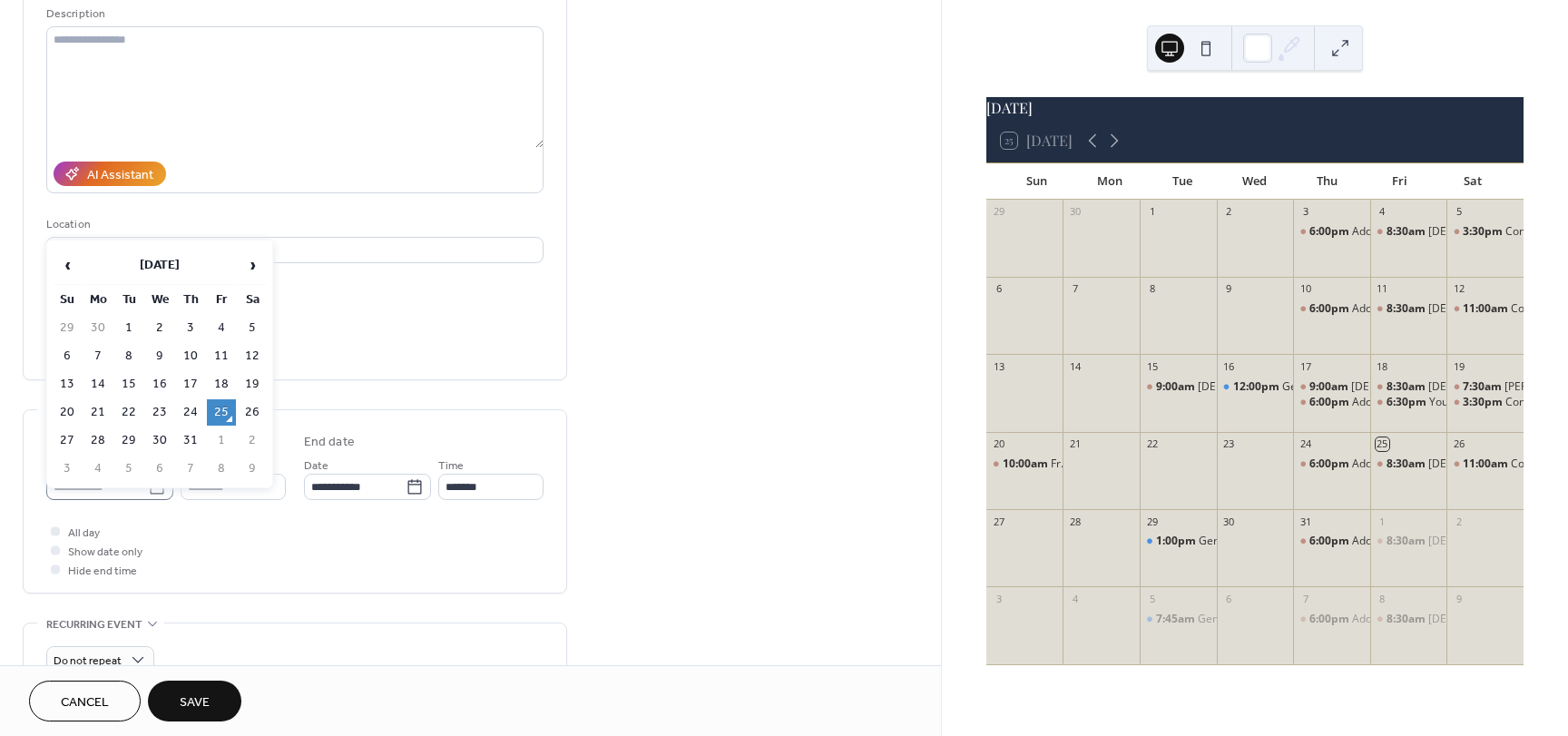 click 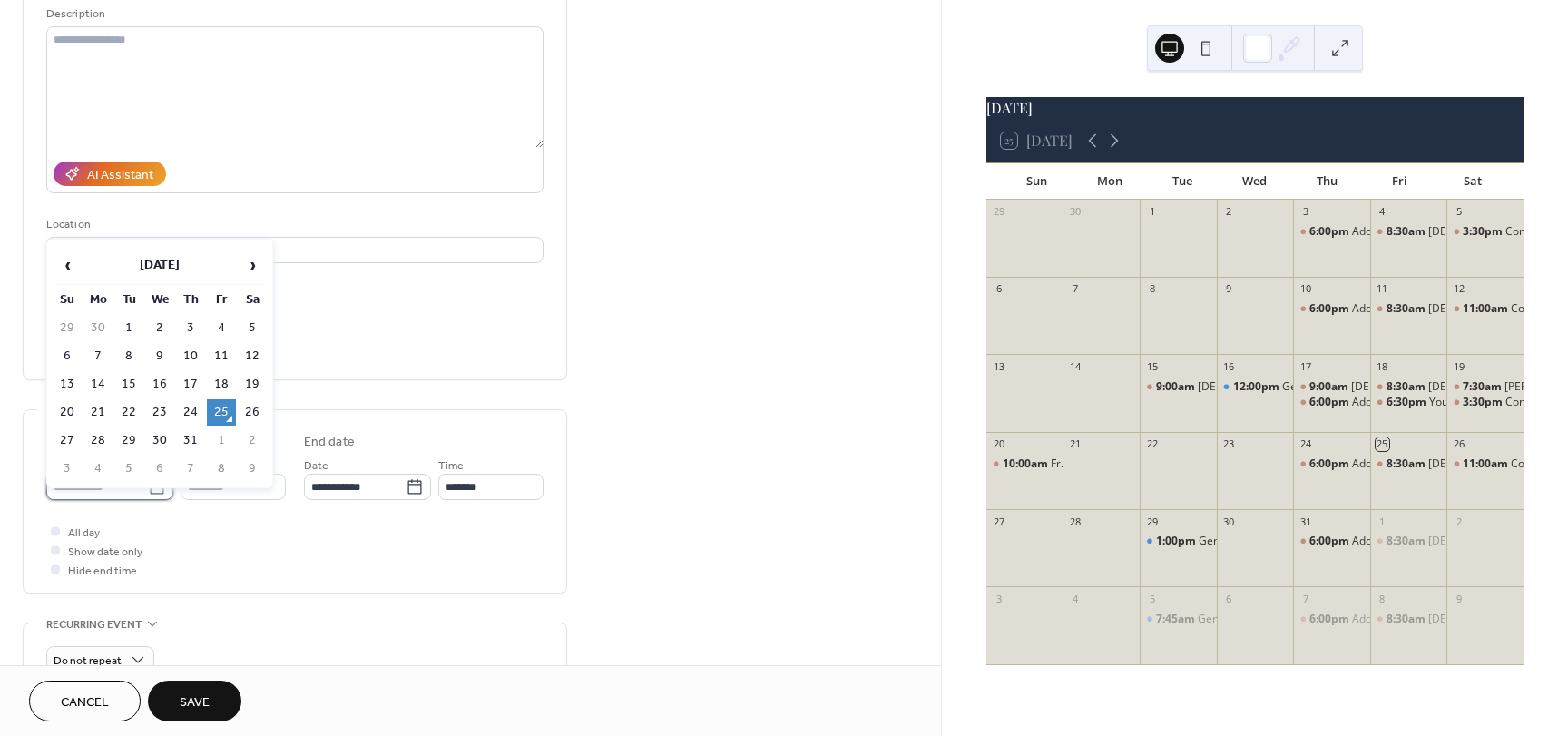 click on "**********" at bounding box center [97, 486] 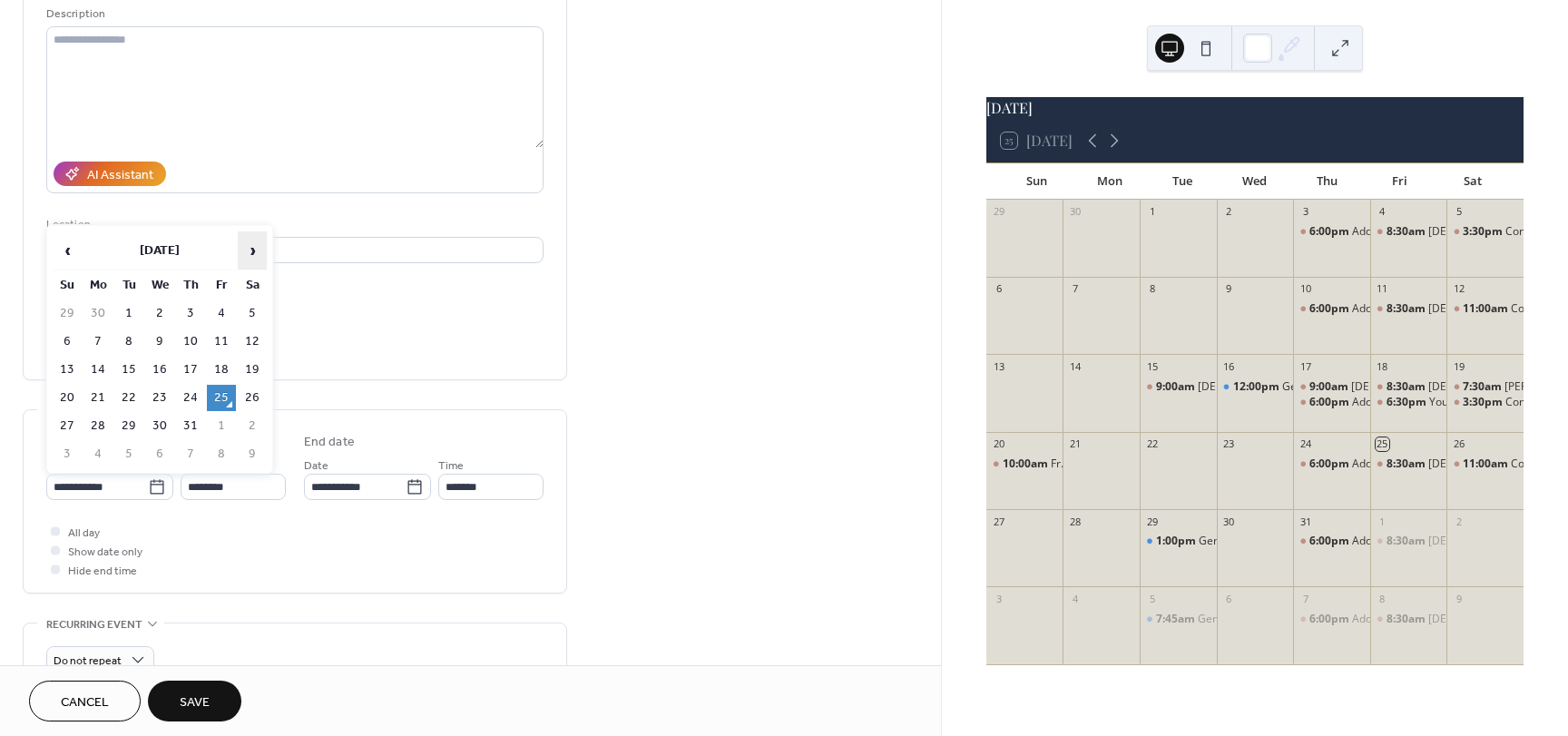 click on "›" at bounding box center (252, 250) 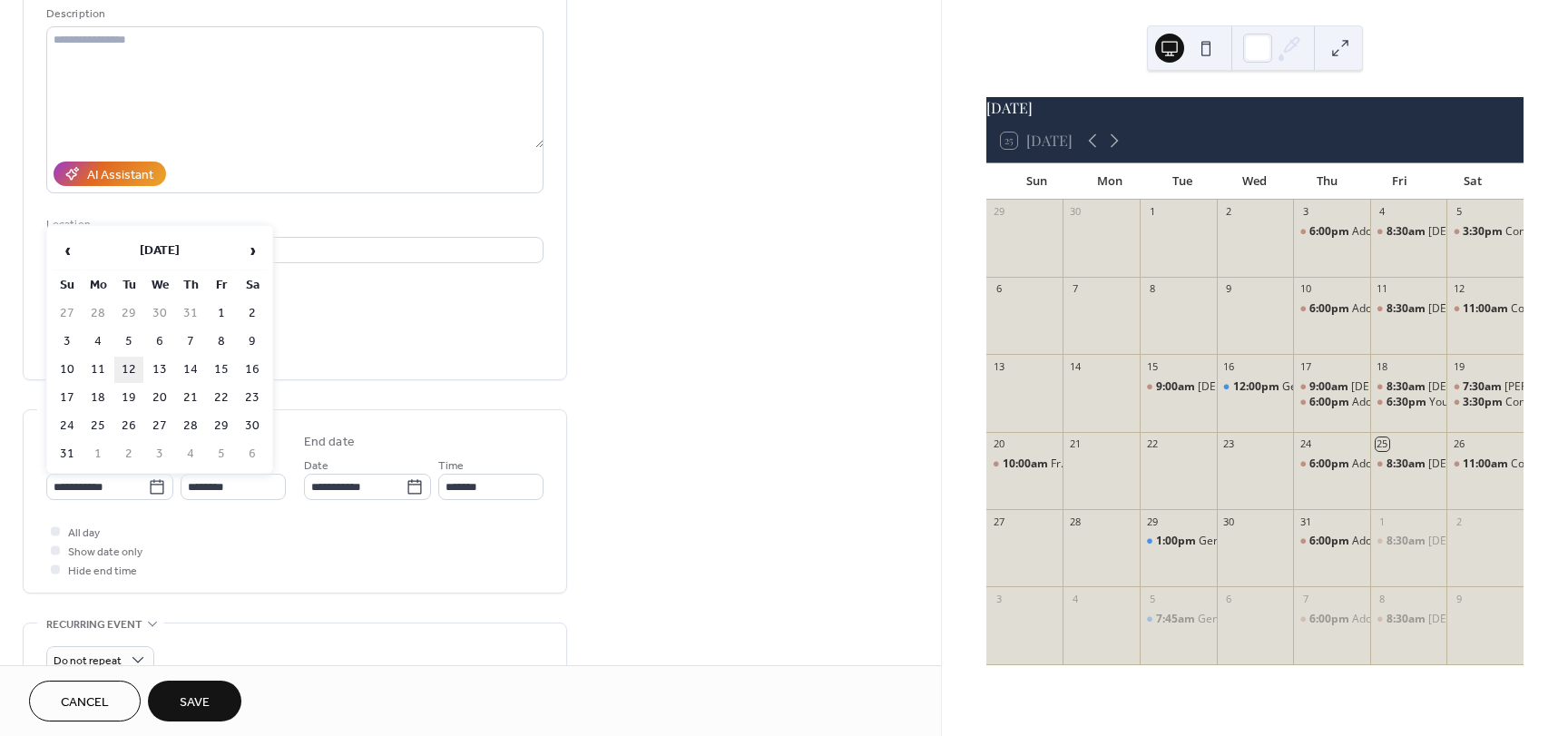 click on "12" at bounding box center [129, 369] 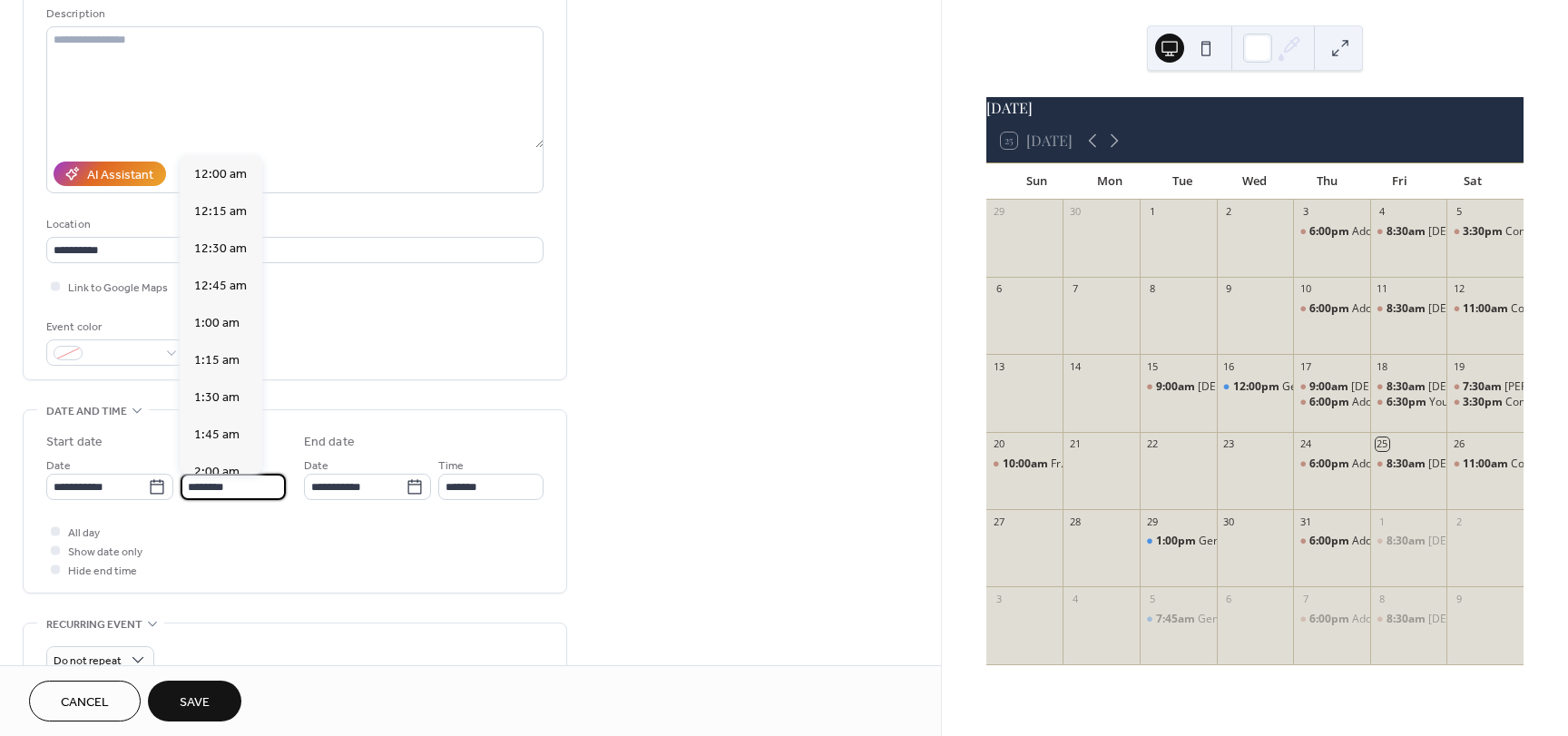 click on "********" at bounding box center [233, 486] 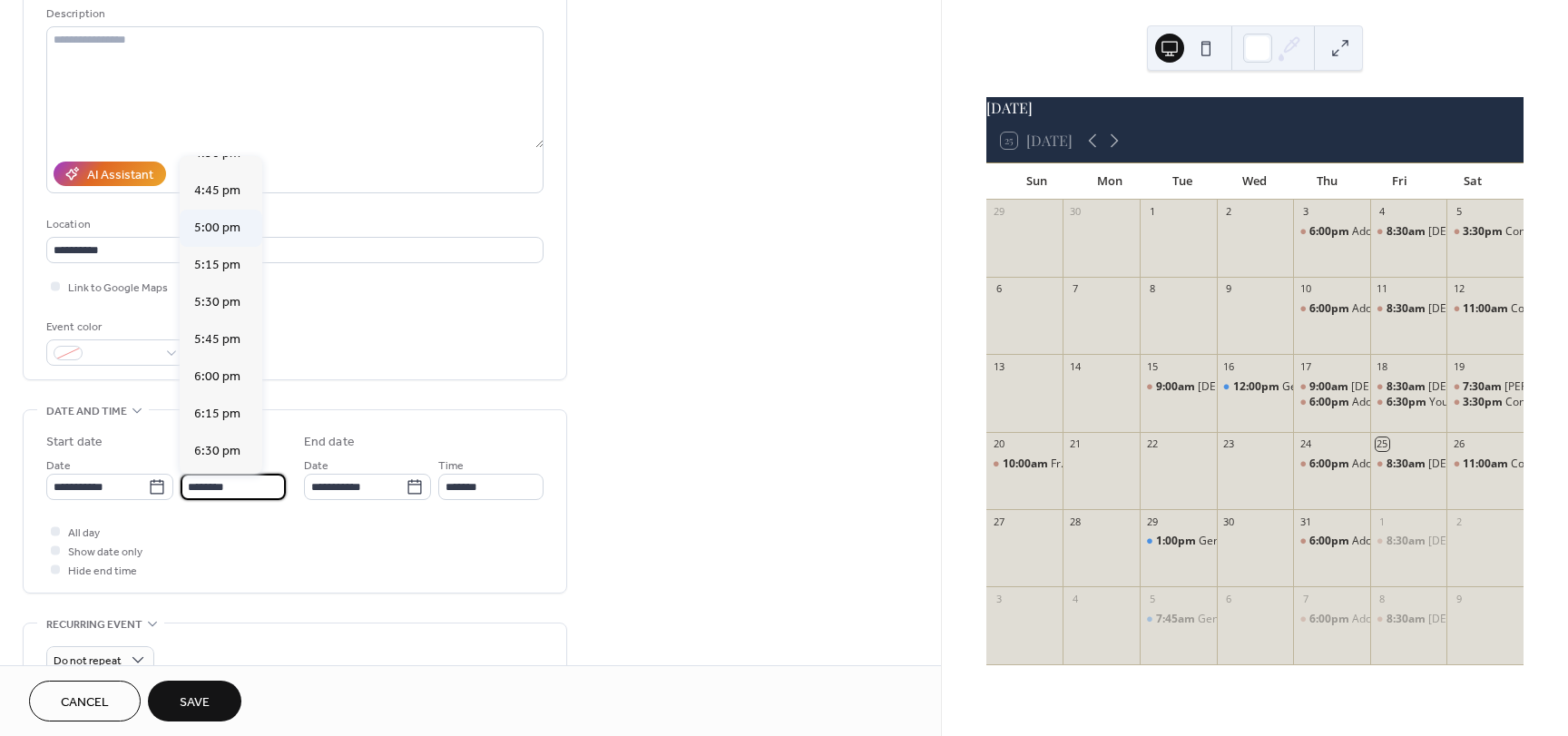 scroll, scrollTop: 2512, scrollLeft: 0, axis: vertical 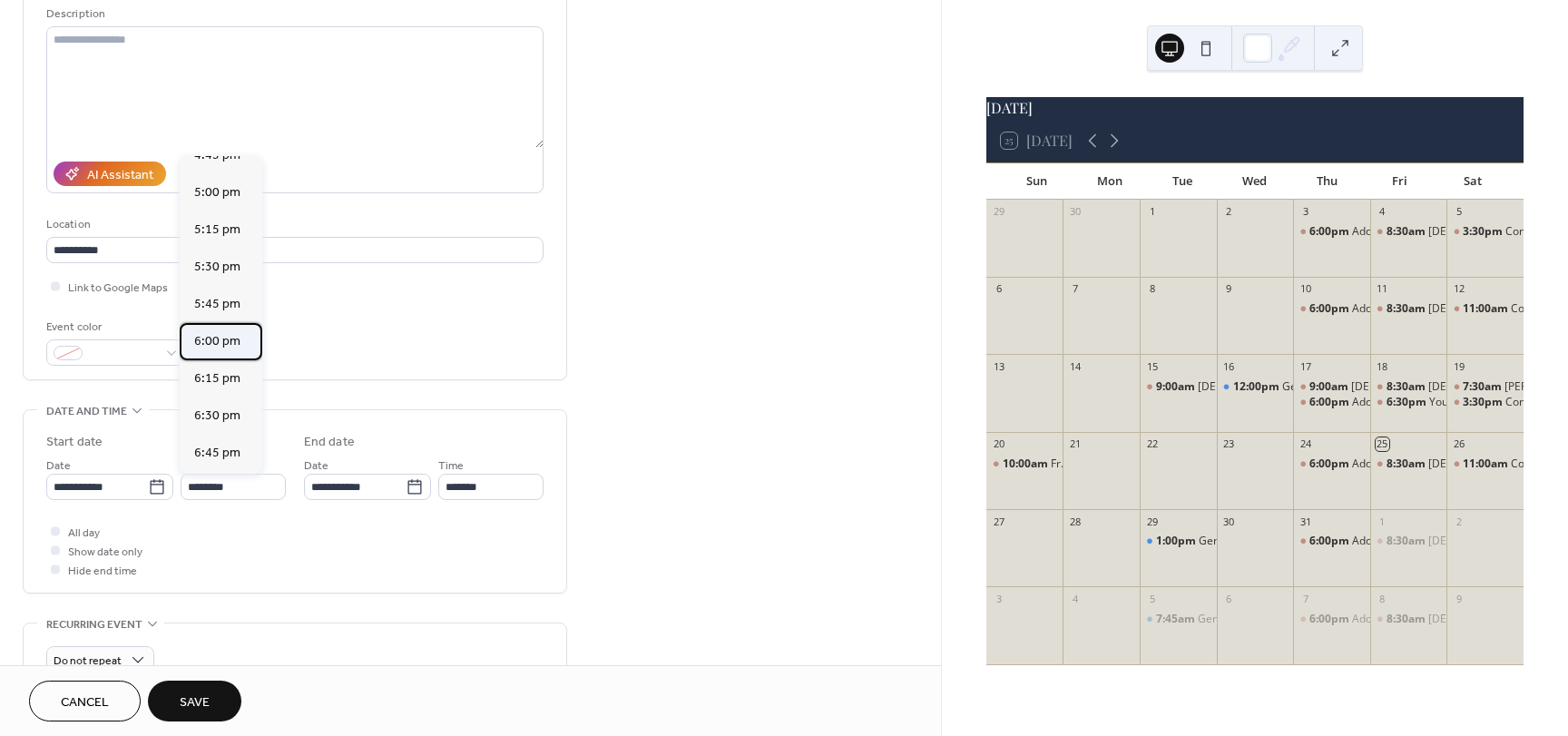 click on "6:00 pm" at bounding box center (217, 341) 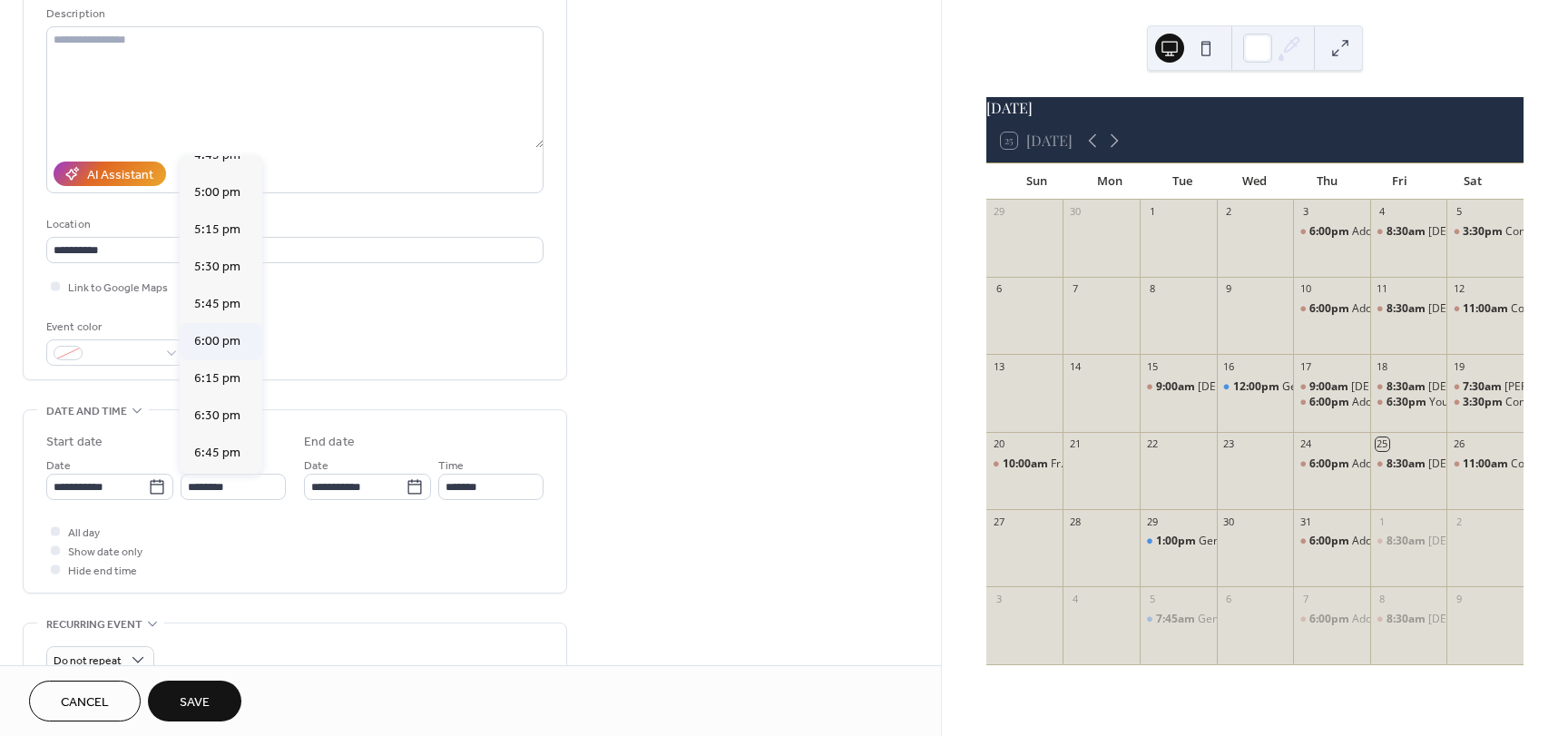 type on "*******" 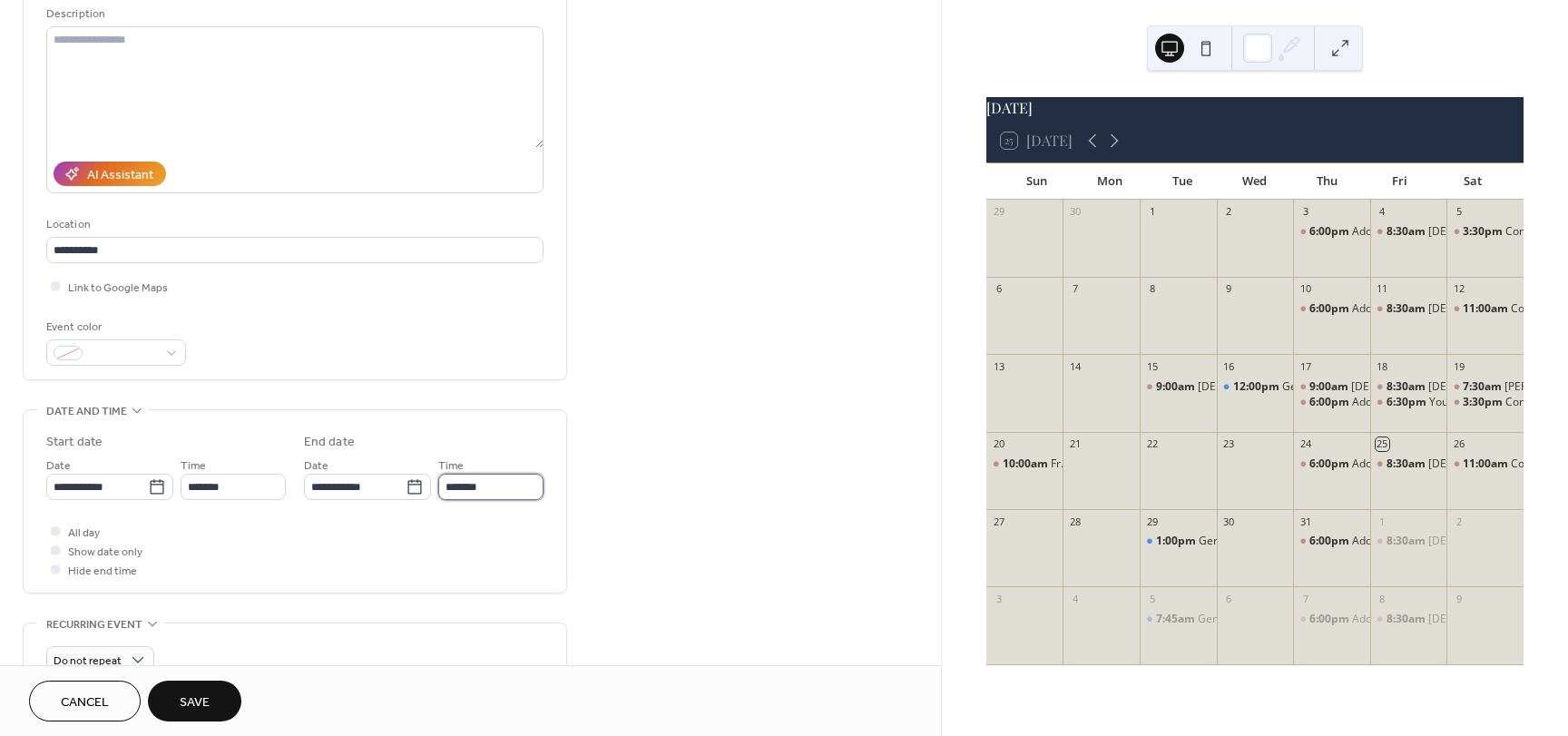 click on "*******" at bounding box center (491, 486) 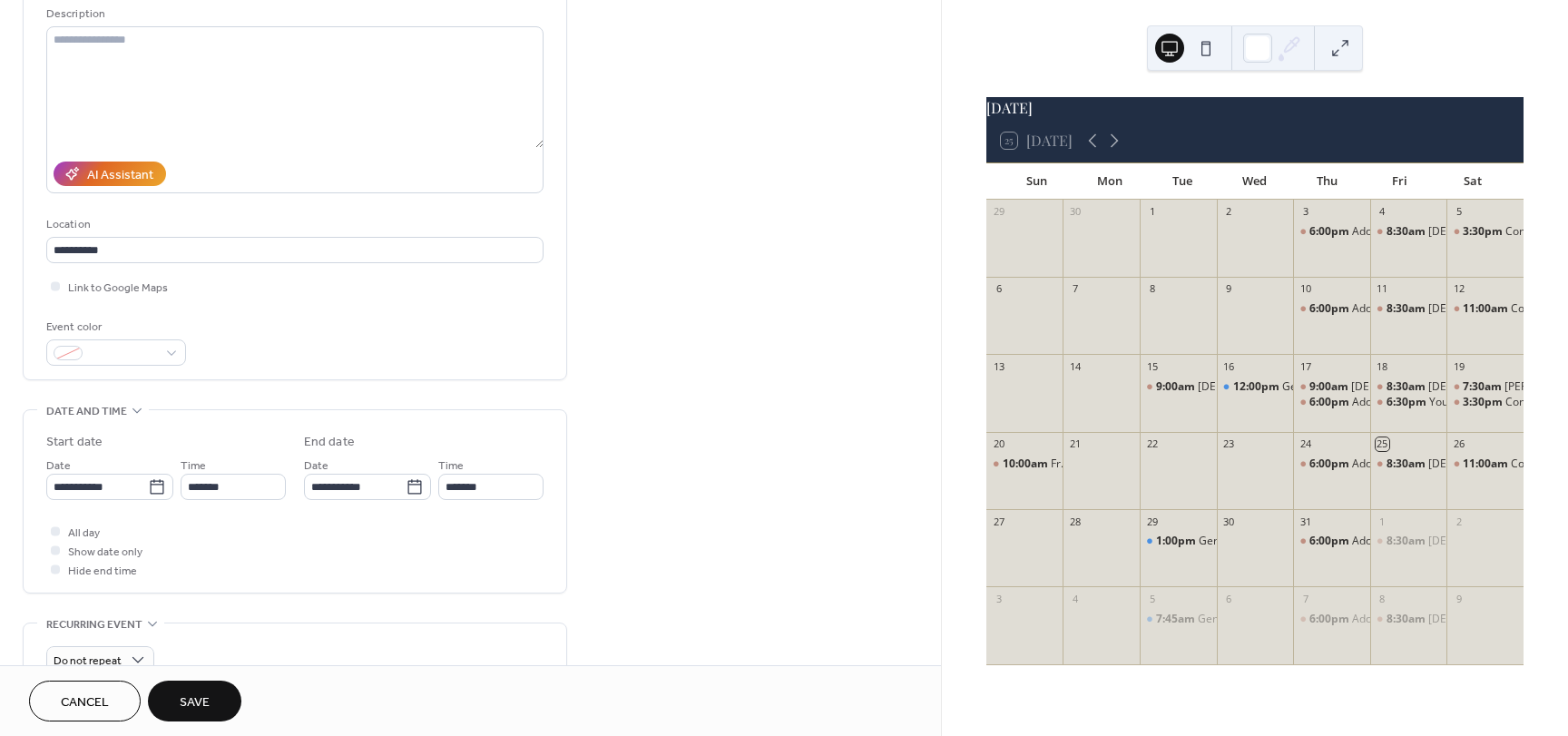 click on "All day Show date only Hide end time" at bounding box center [295, 550] 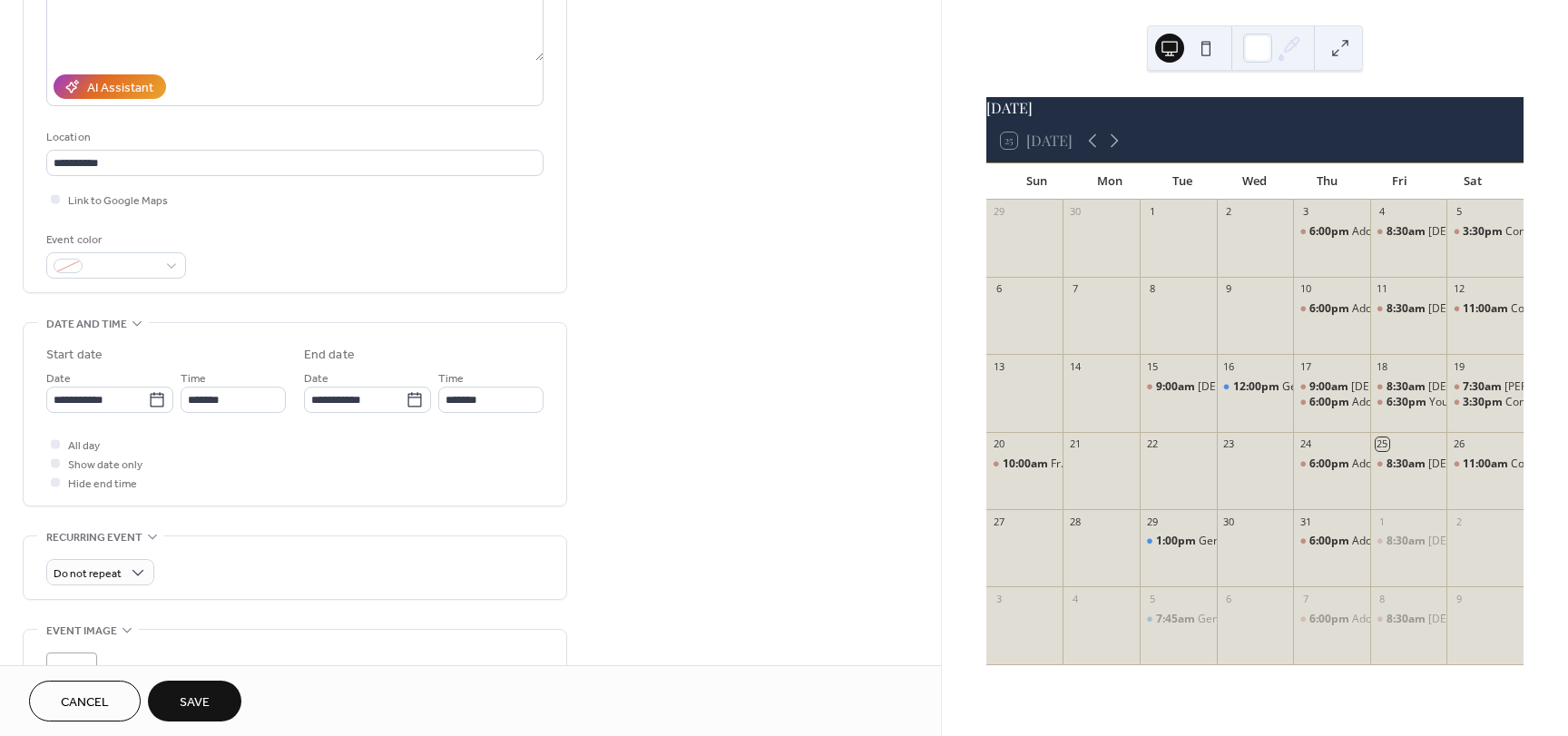 scroll, scrollTop: 272, scrollLeft: 0, axis: vertical 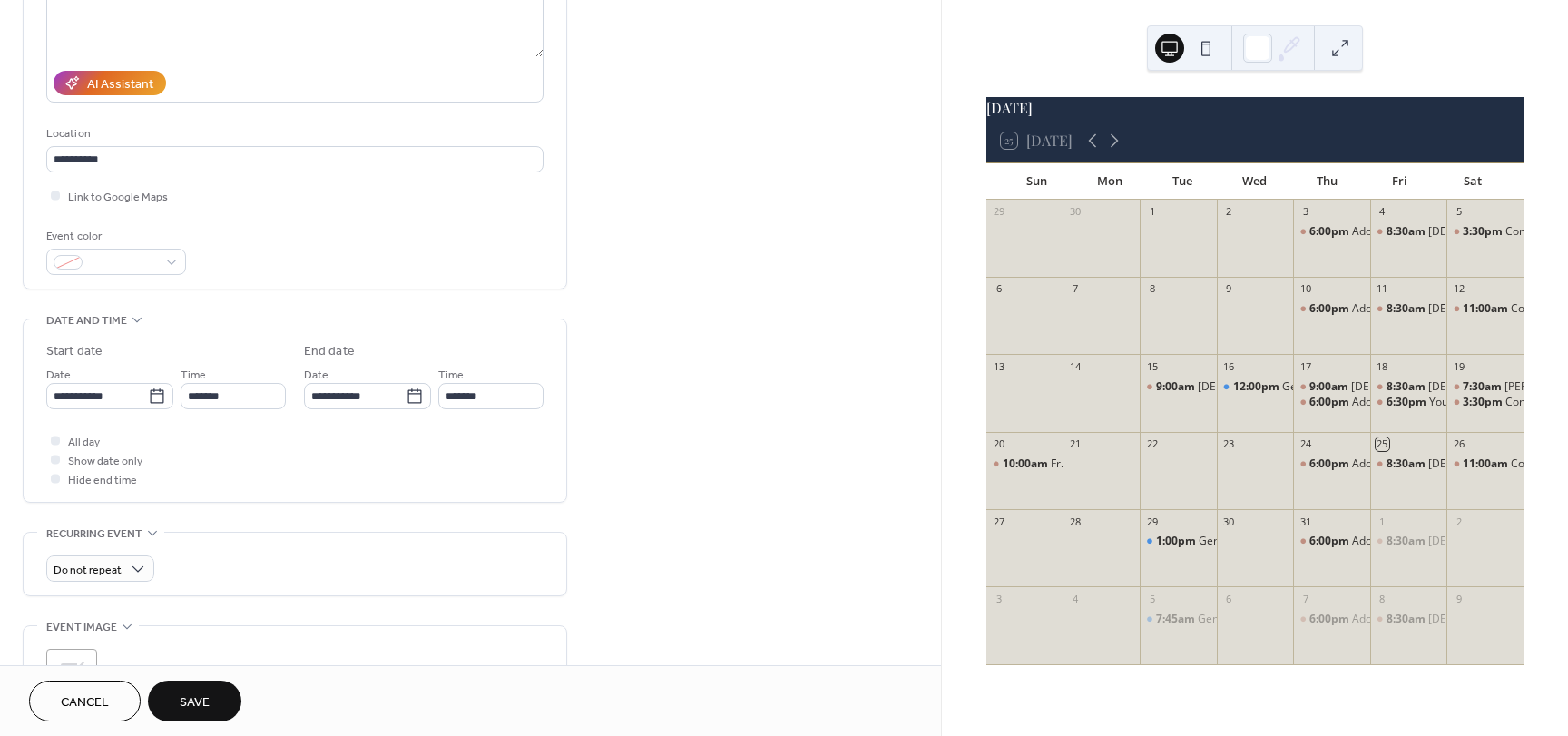 click on "Save" at bounding box center (194, 702) 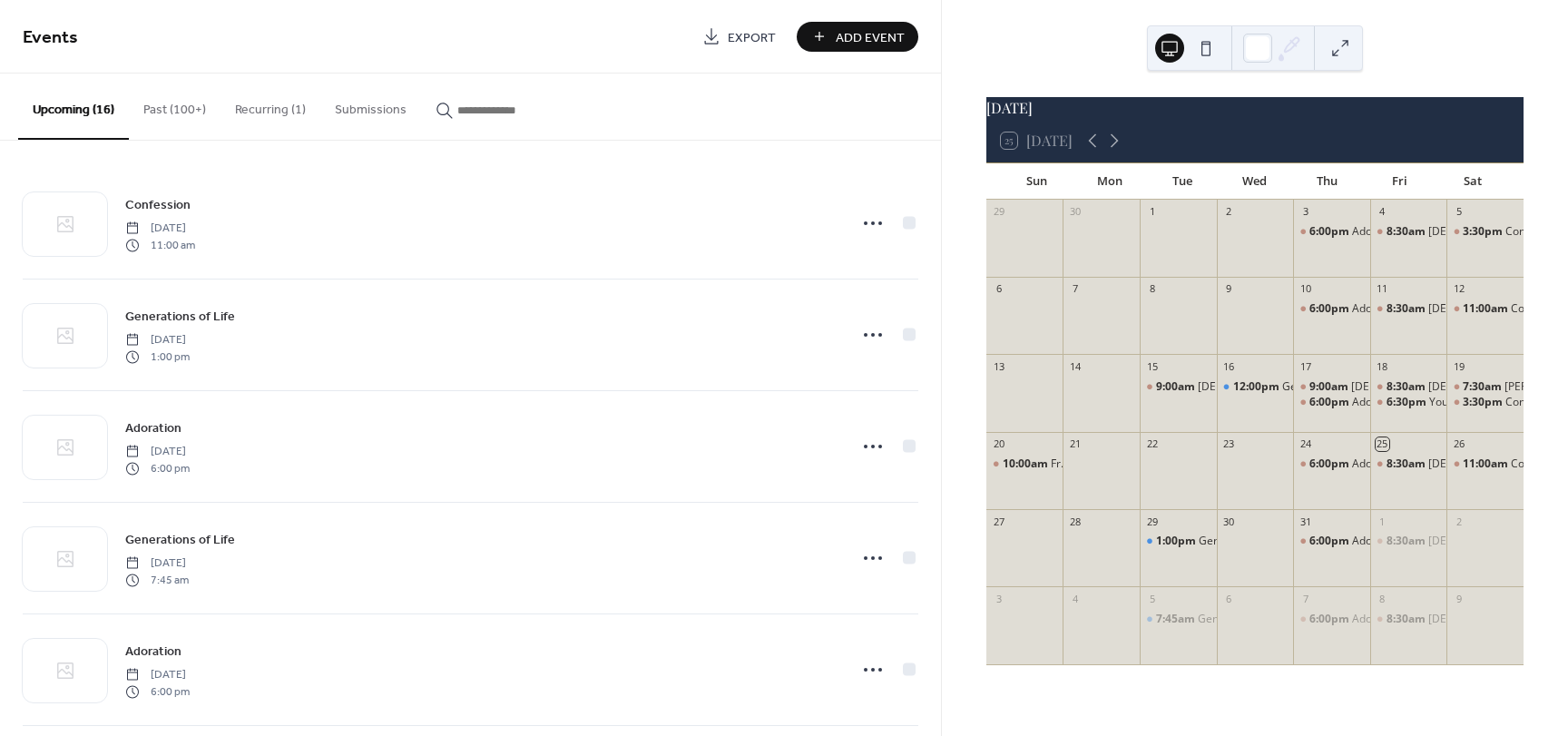 click on "Add Event" at bounding box center [870, 37] 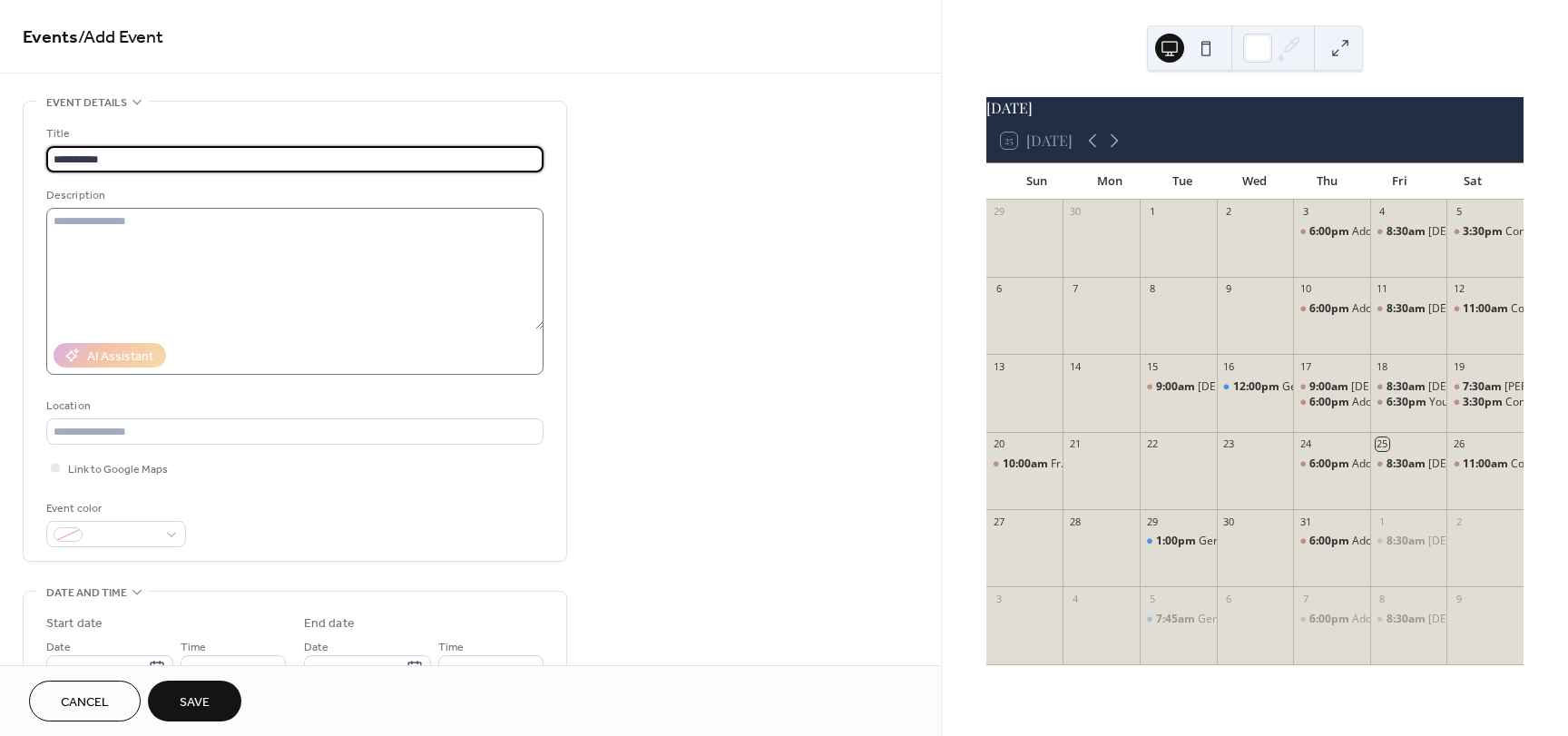 type on "**********" 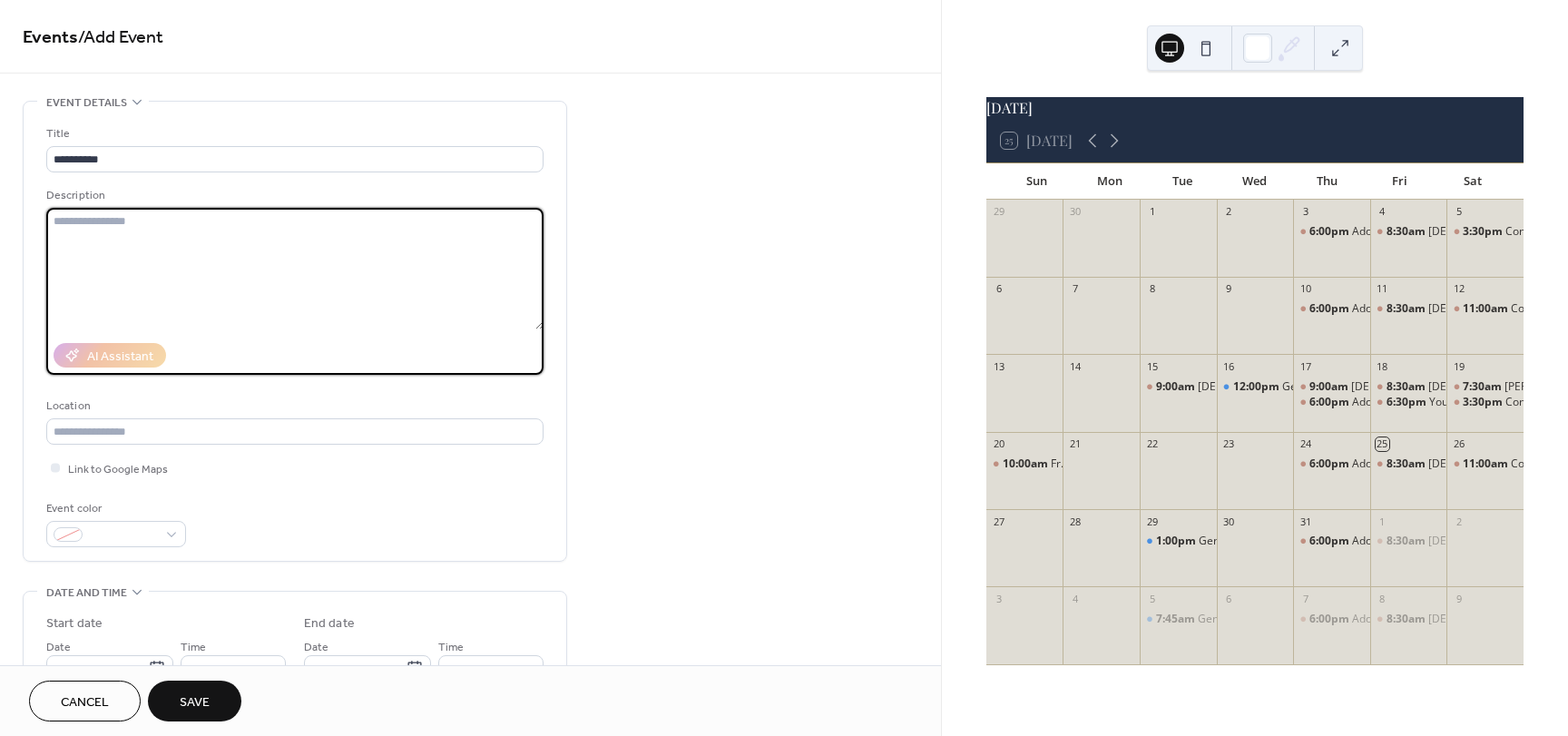type 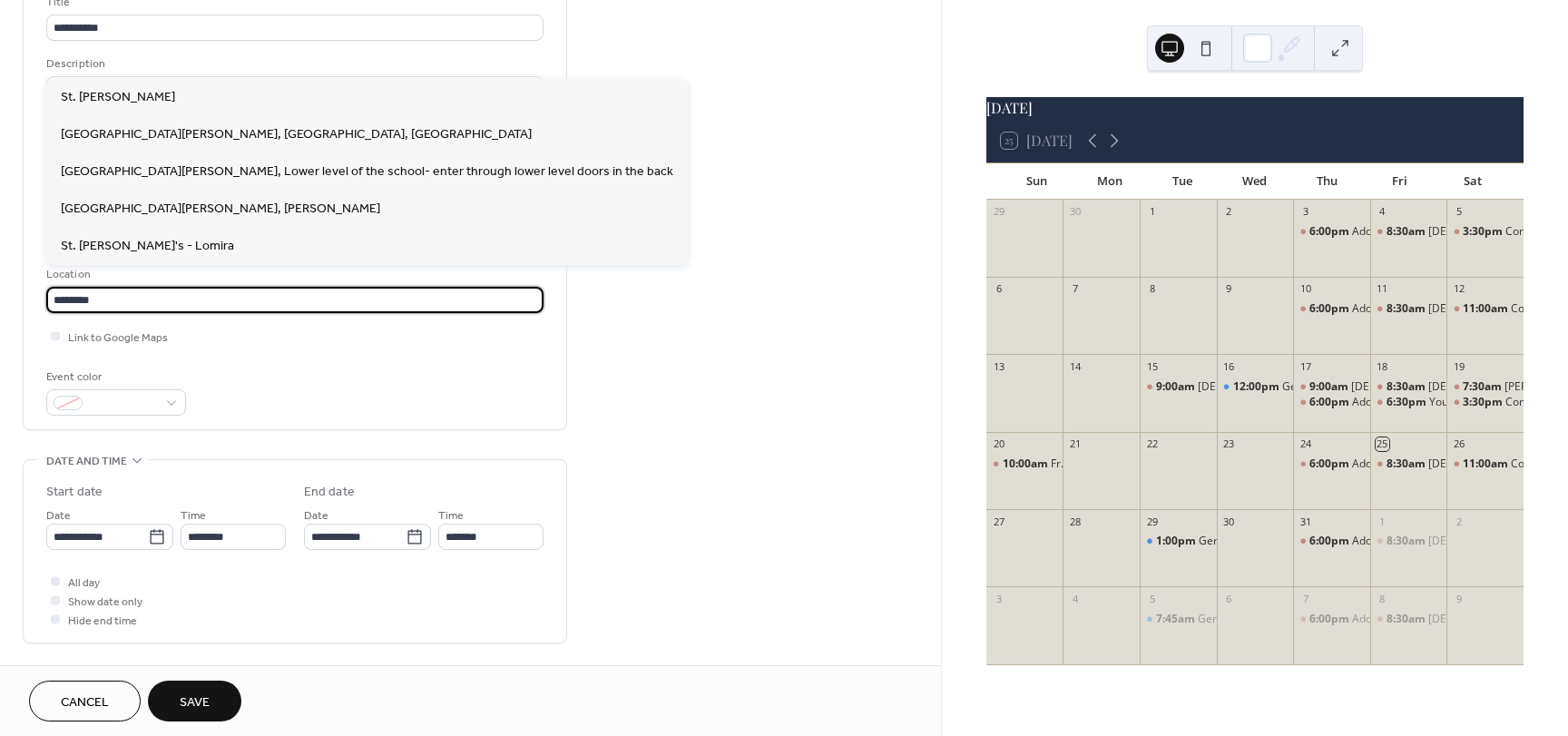 scroll, scrollTop: 182, scrollLeft: 0, axis: vertical 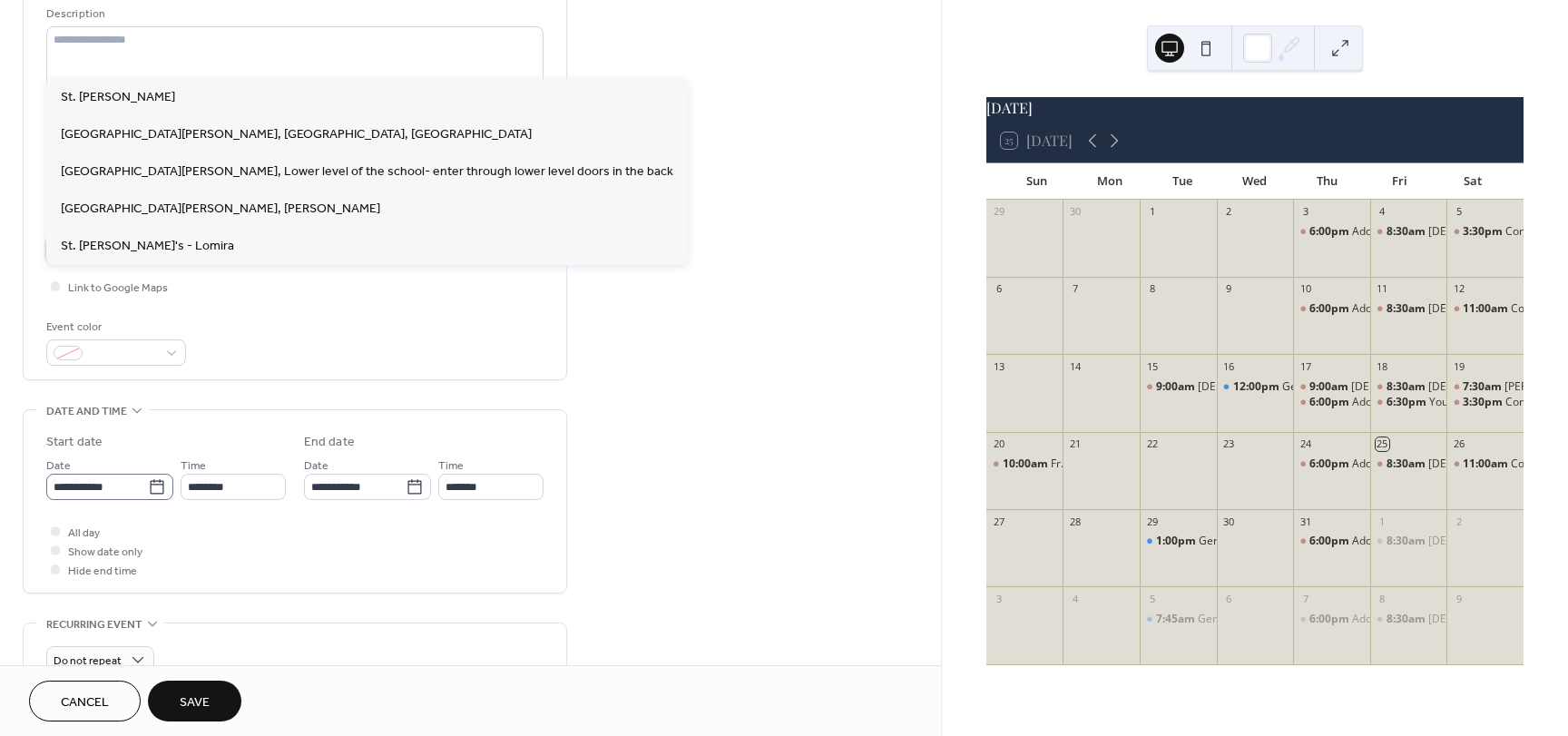 type on "********" 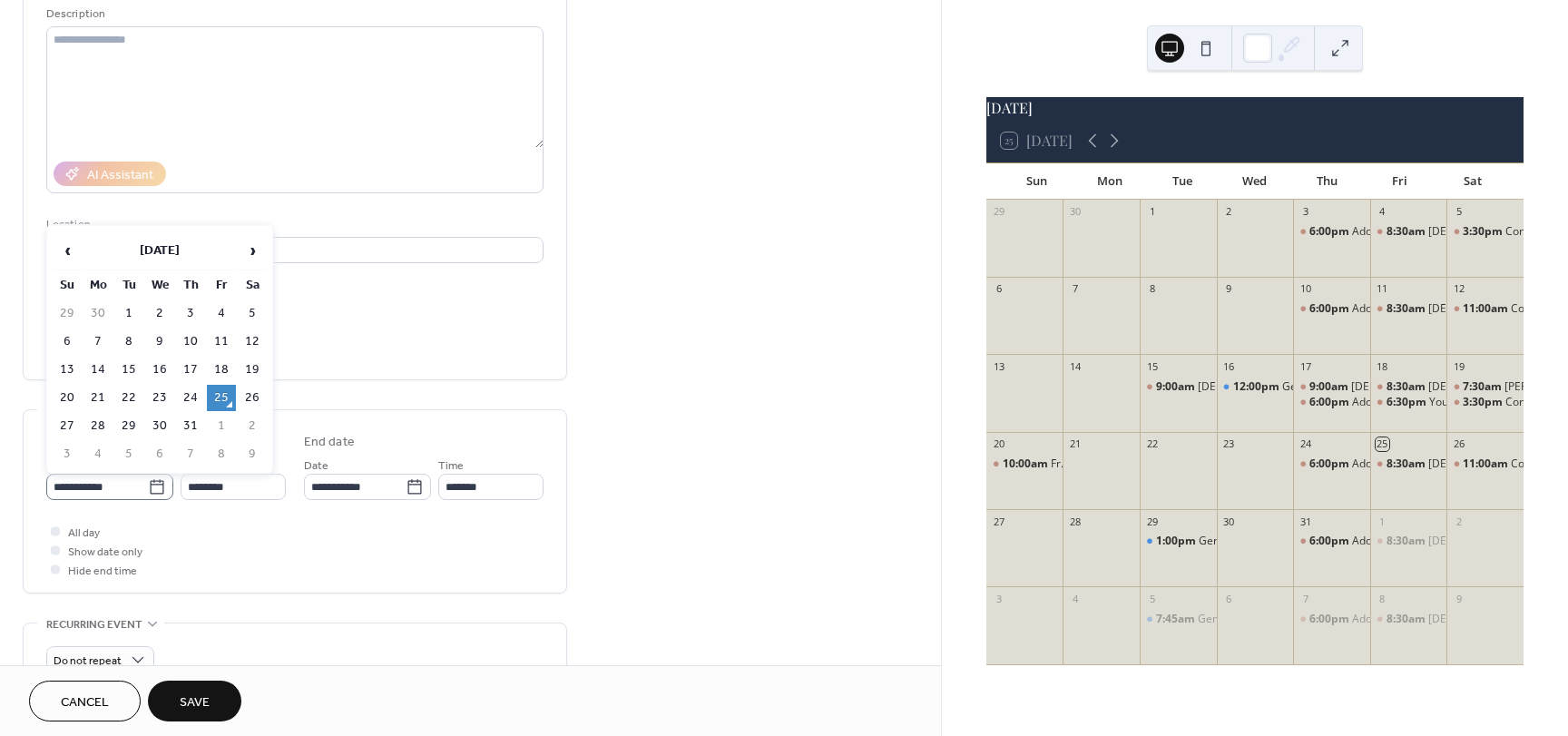 click 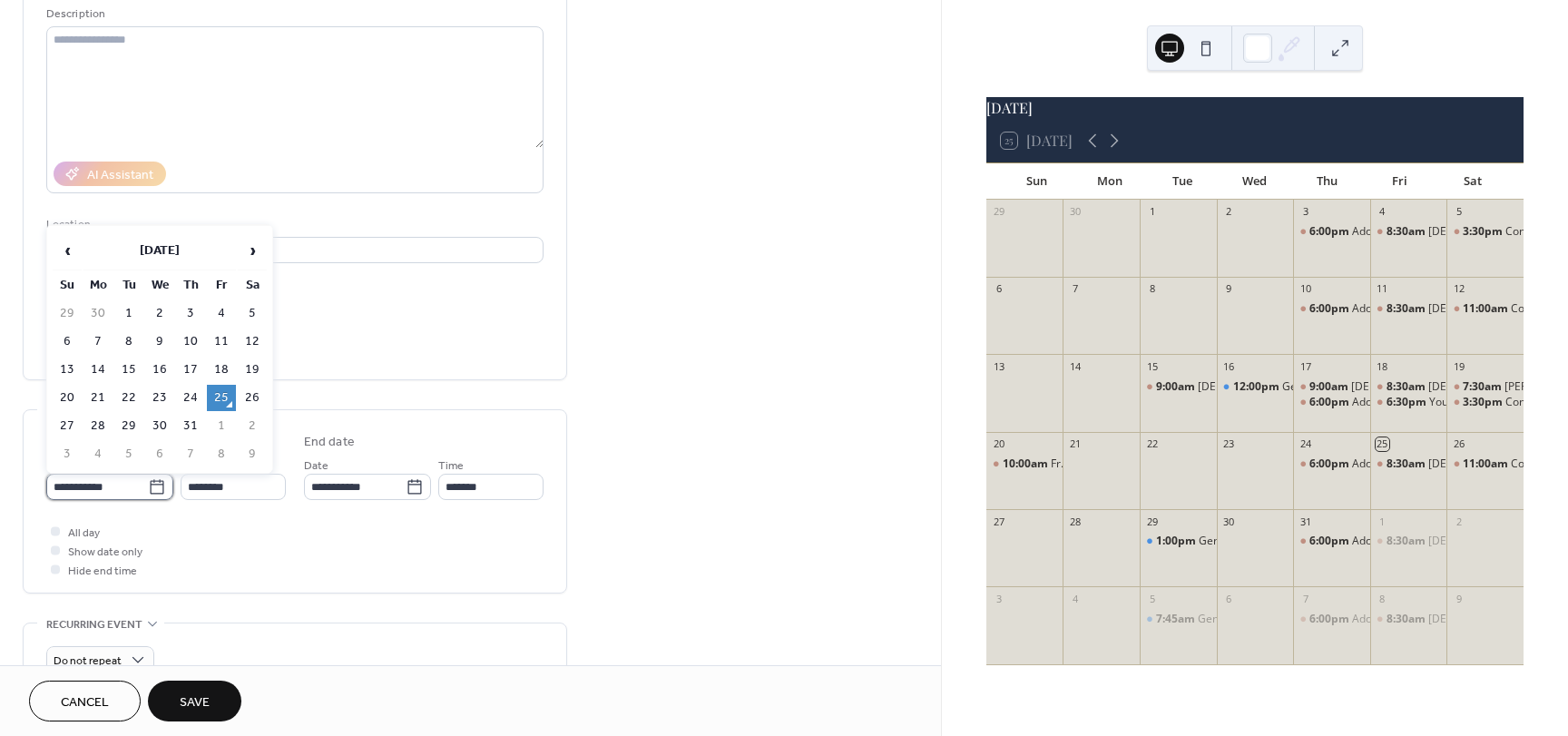 click on "**********" at bounding box center [97, 486] 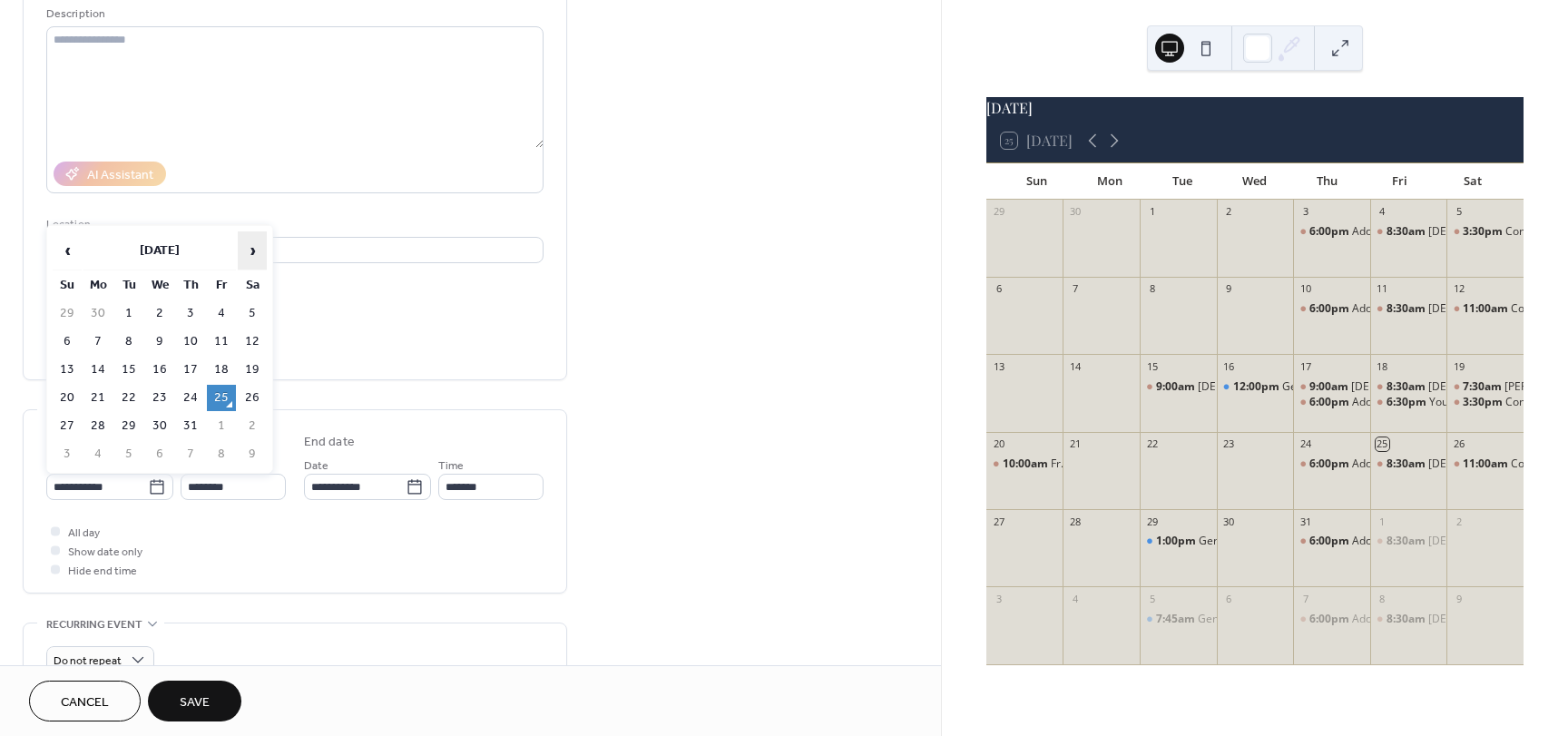 click on "›" at bounding box center (252, 250) 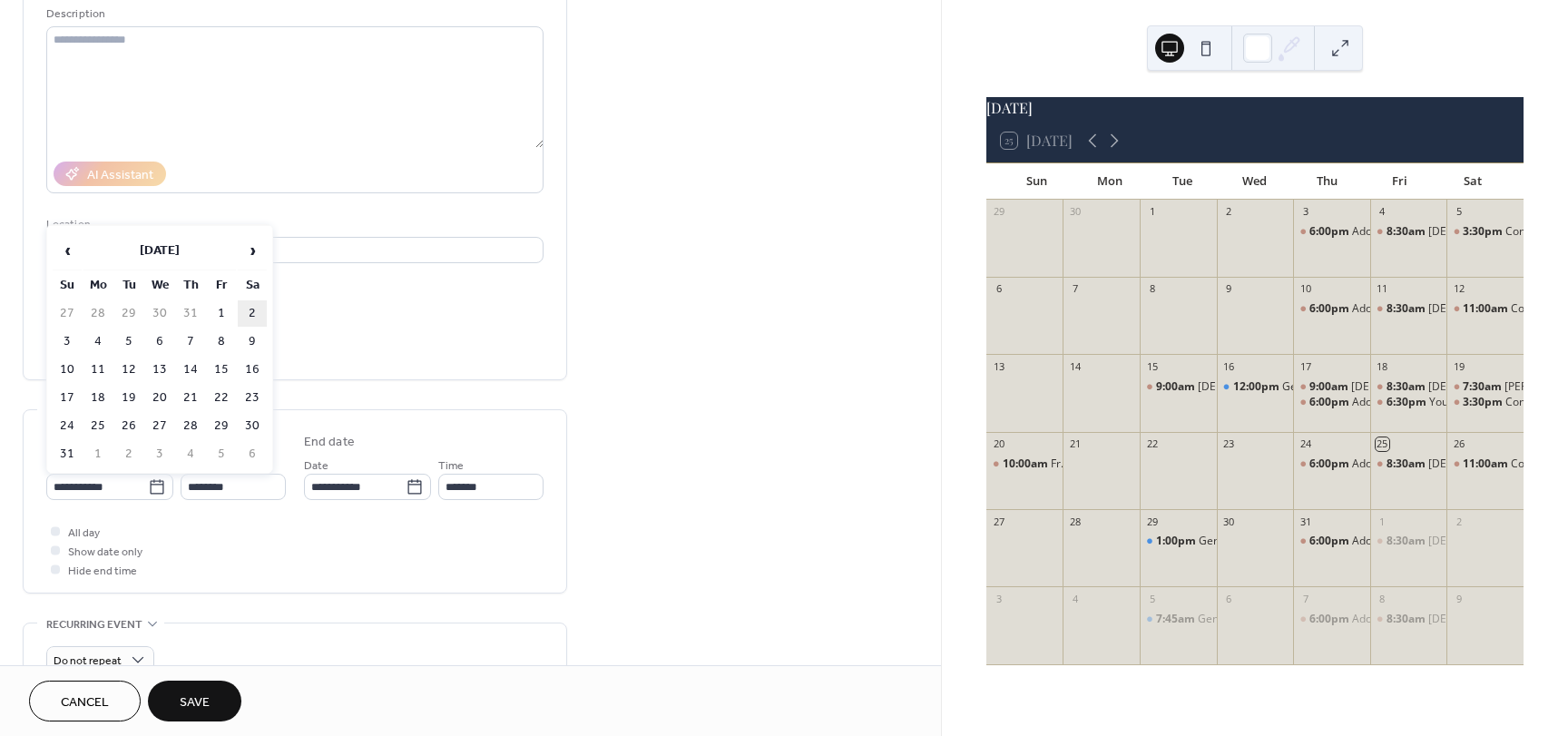 click on "2" at bounding box center (252, 313) 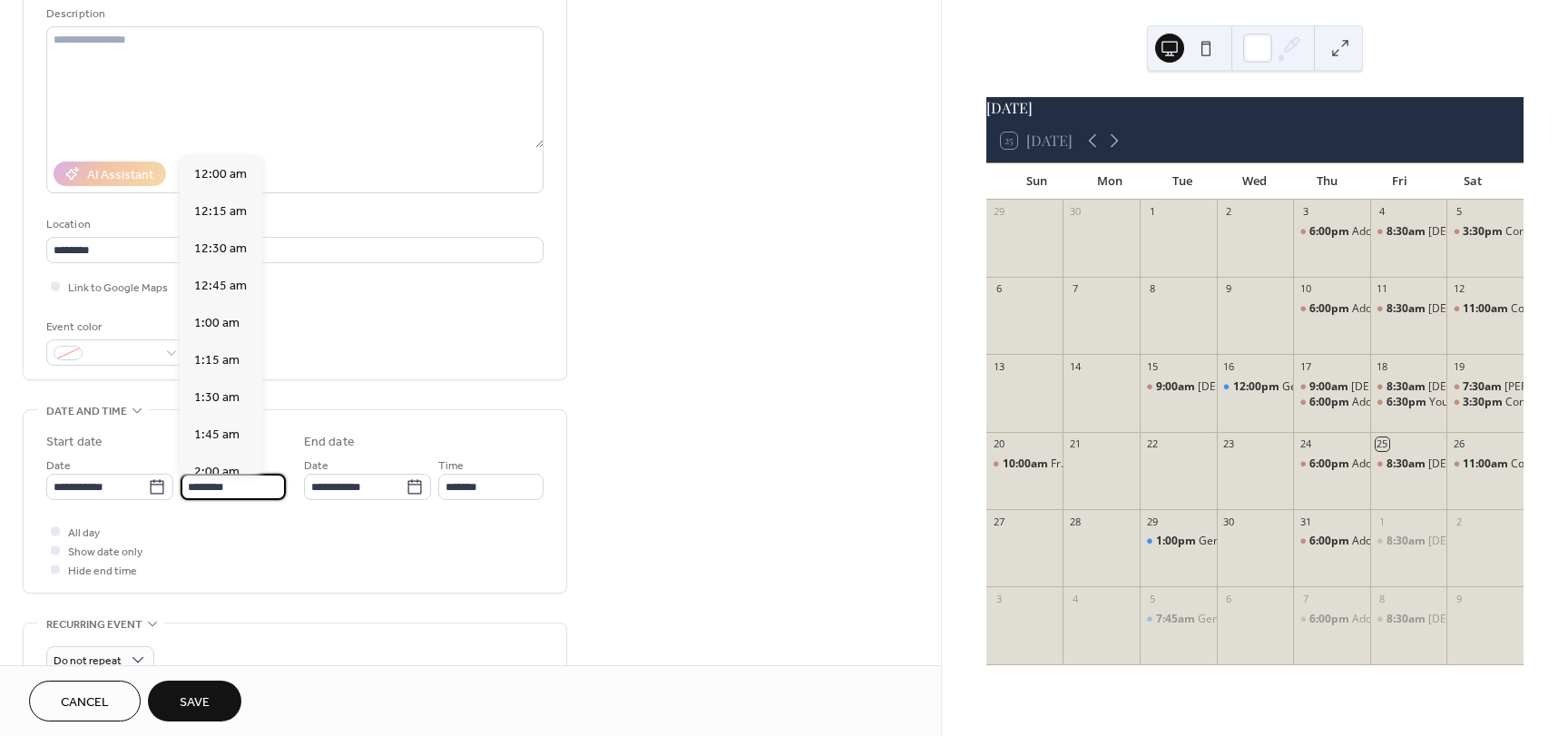 click on "********" at bounding box center [233, 486] 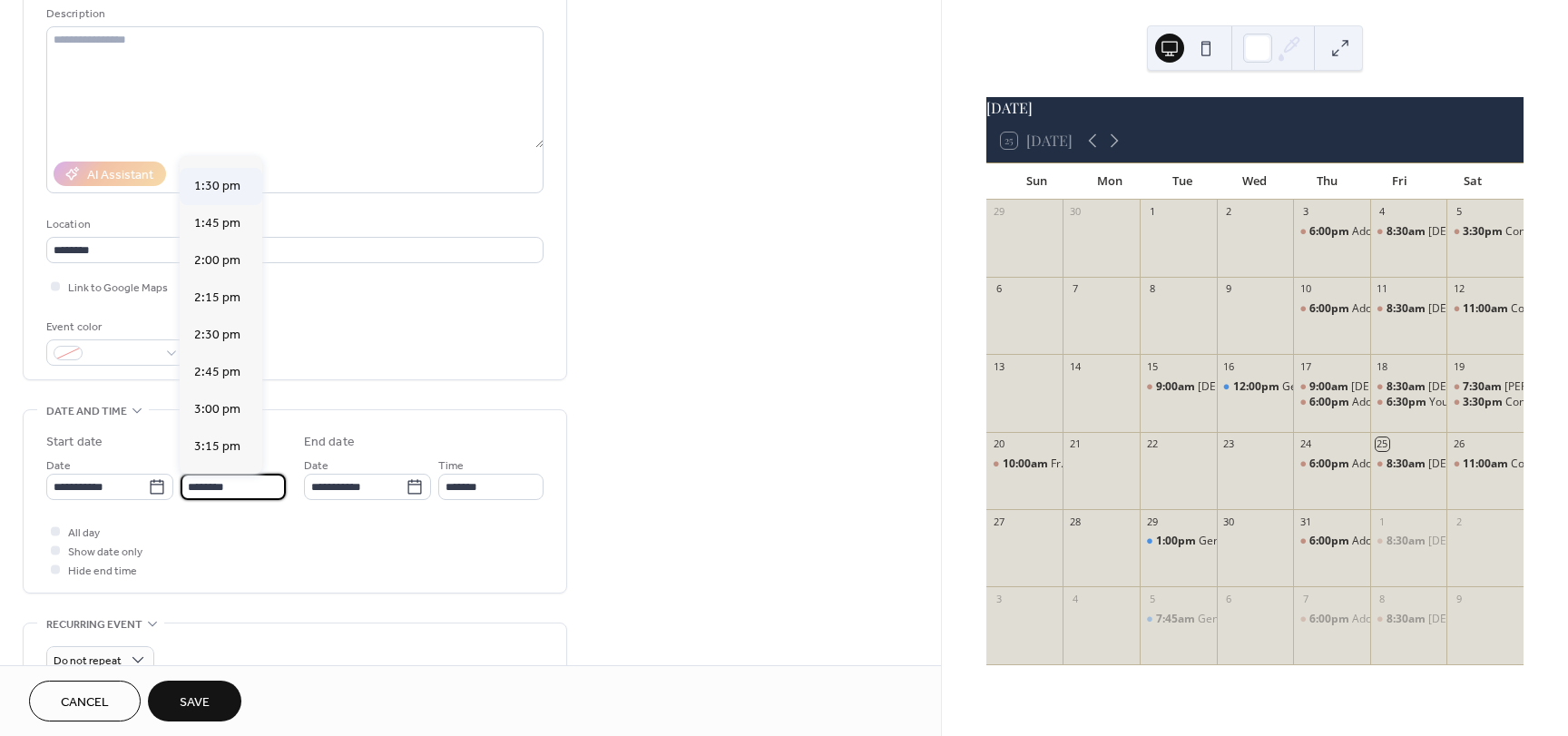 scroll, scrollTop: 2058, scrollLeft: 0, axis: vertical 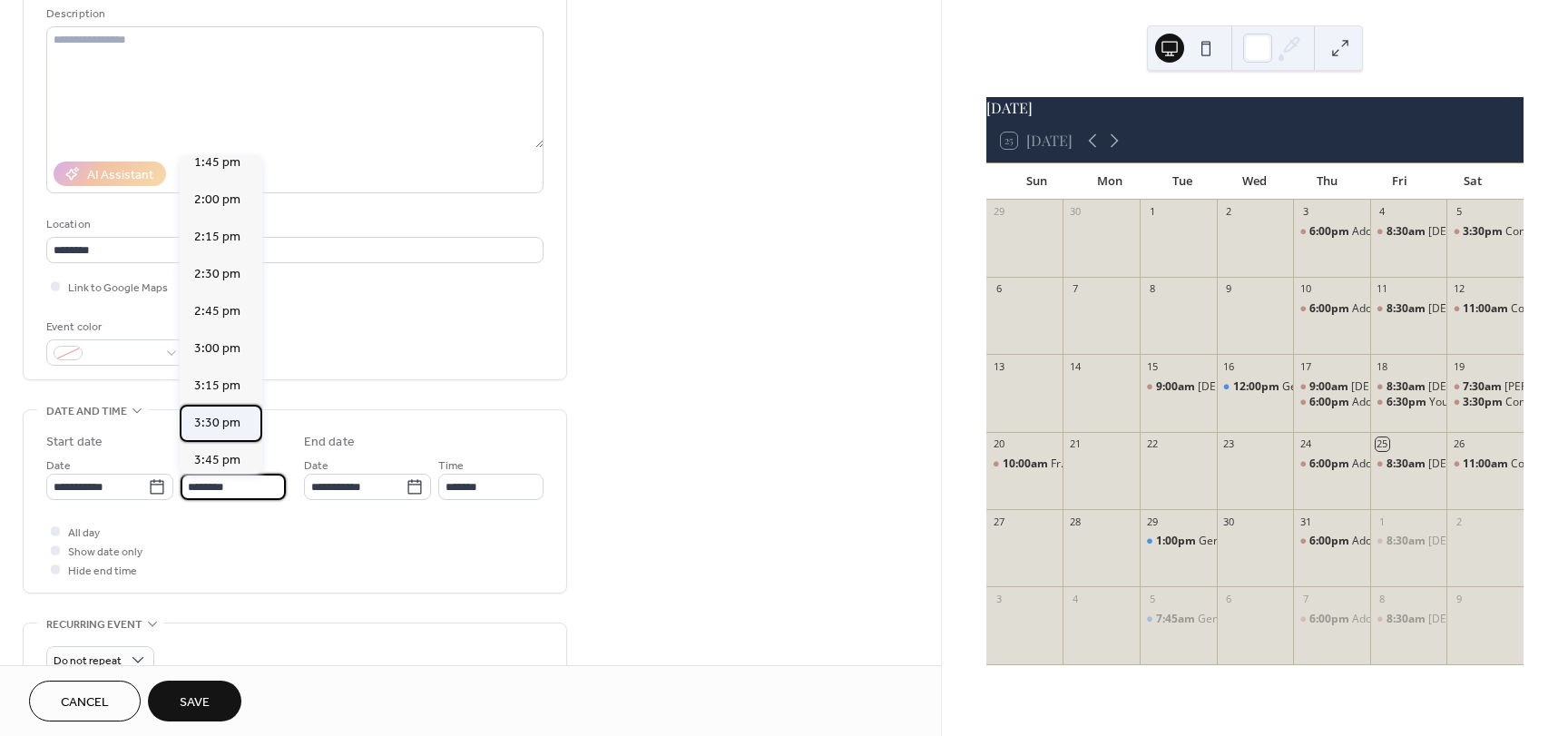 click on "3:30 pm" at bounding box center (217, 423) 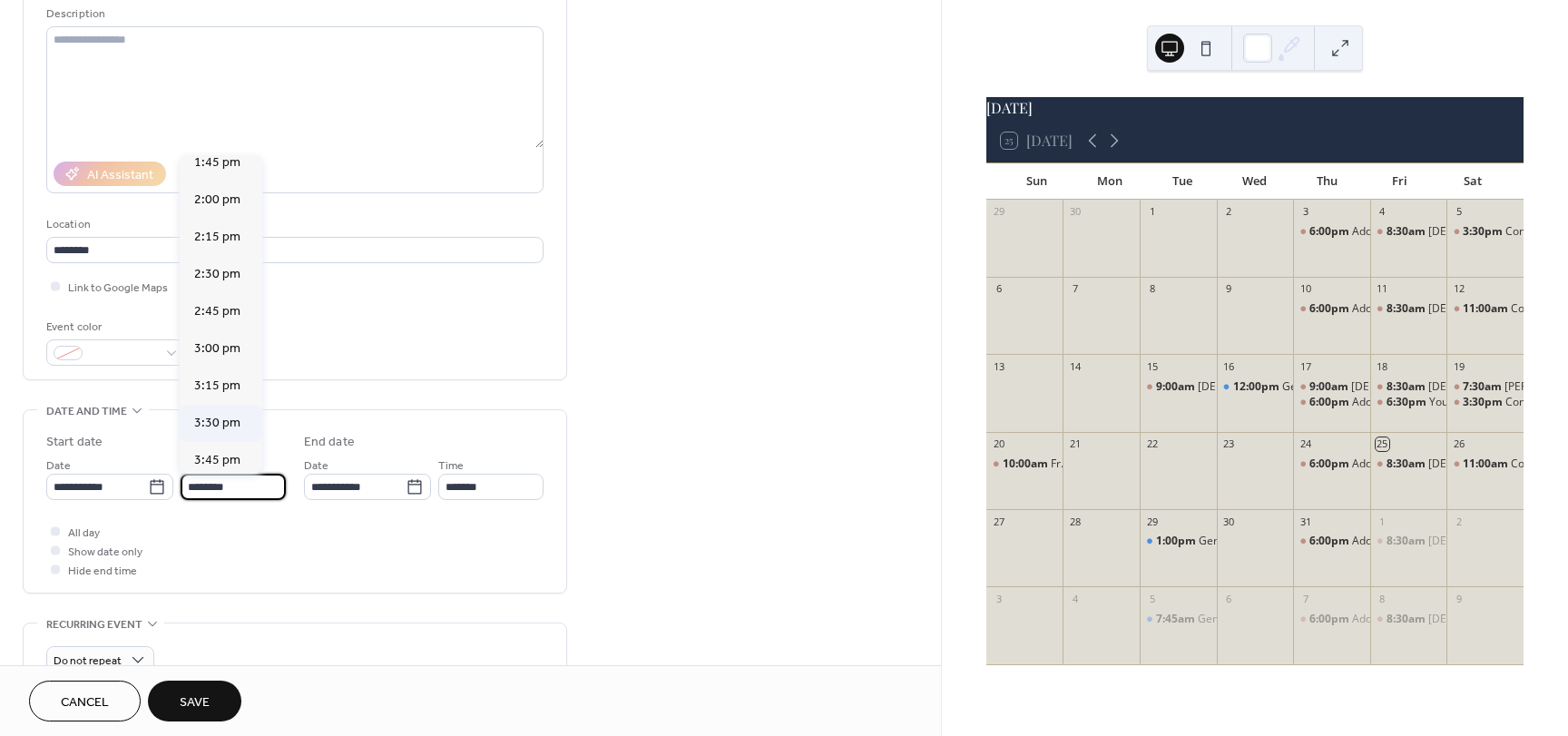type on "*******" 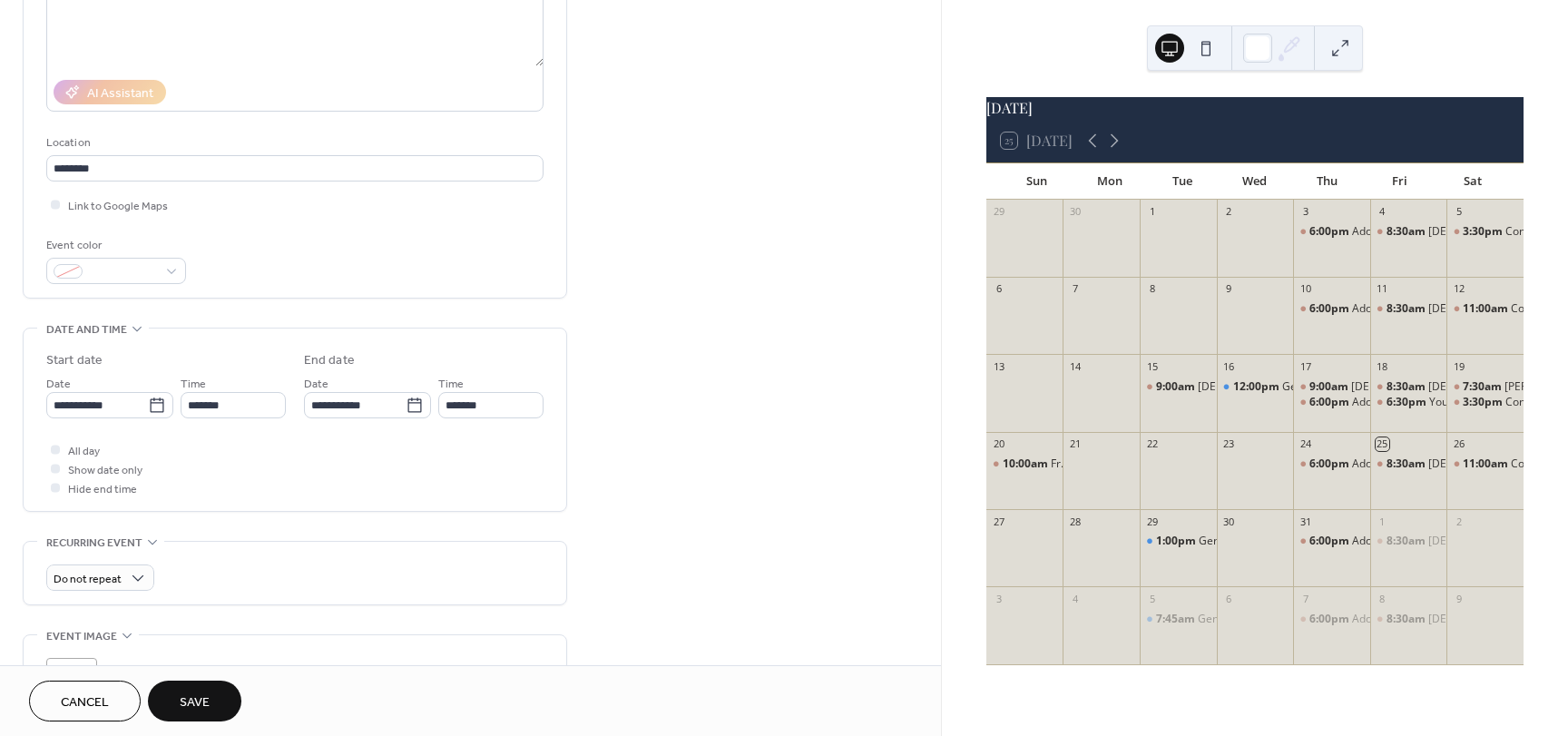 scroll, scrollTop: 272, scrollLeft: 0, axis: vertical 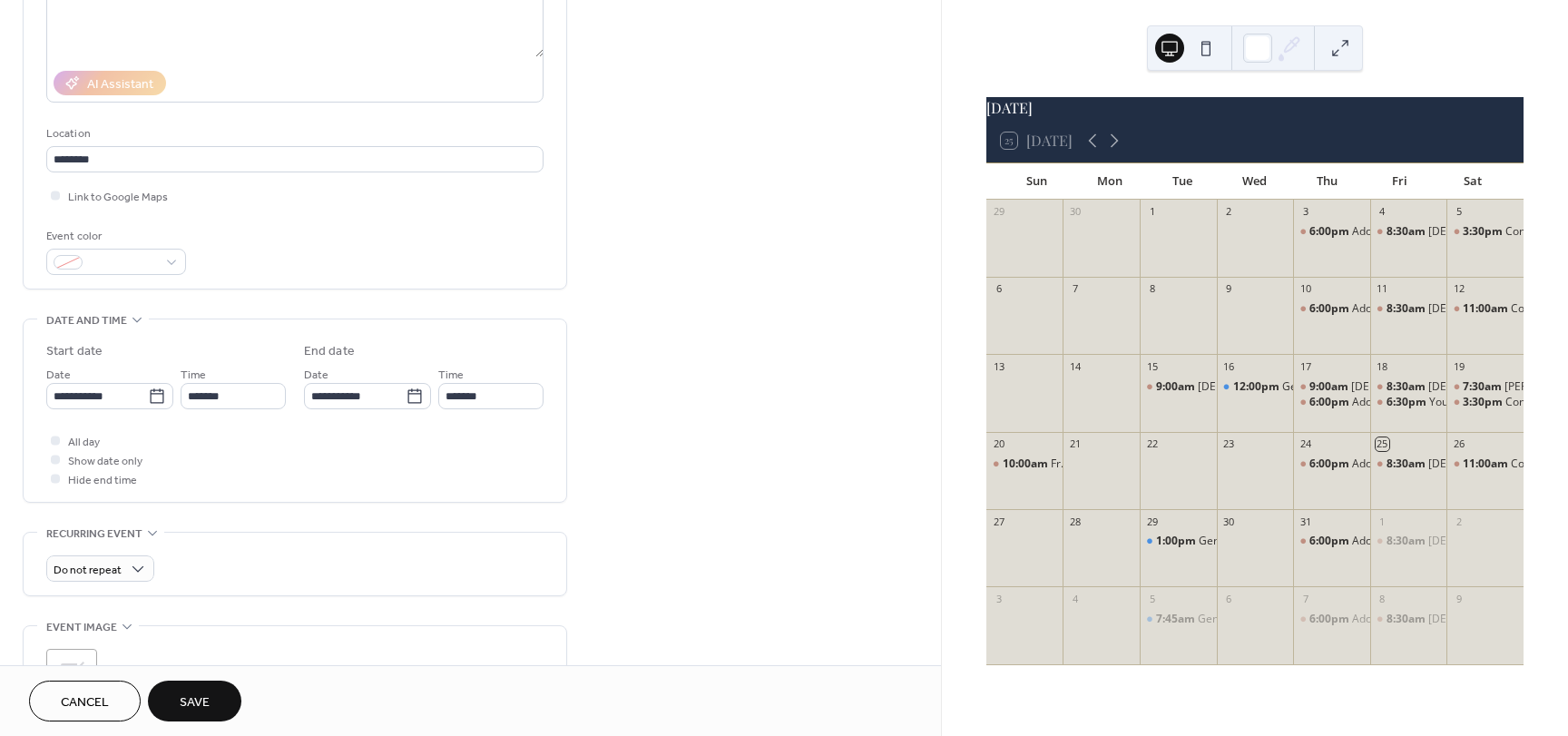 click on "Save" at bounding box center (194, 702) 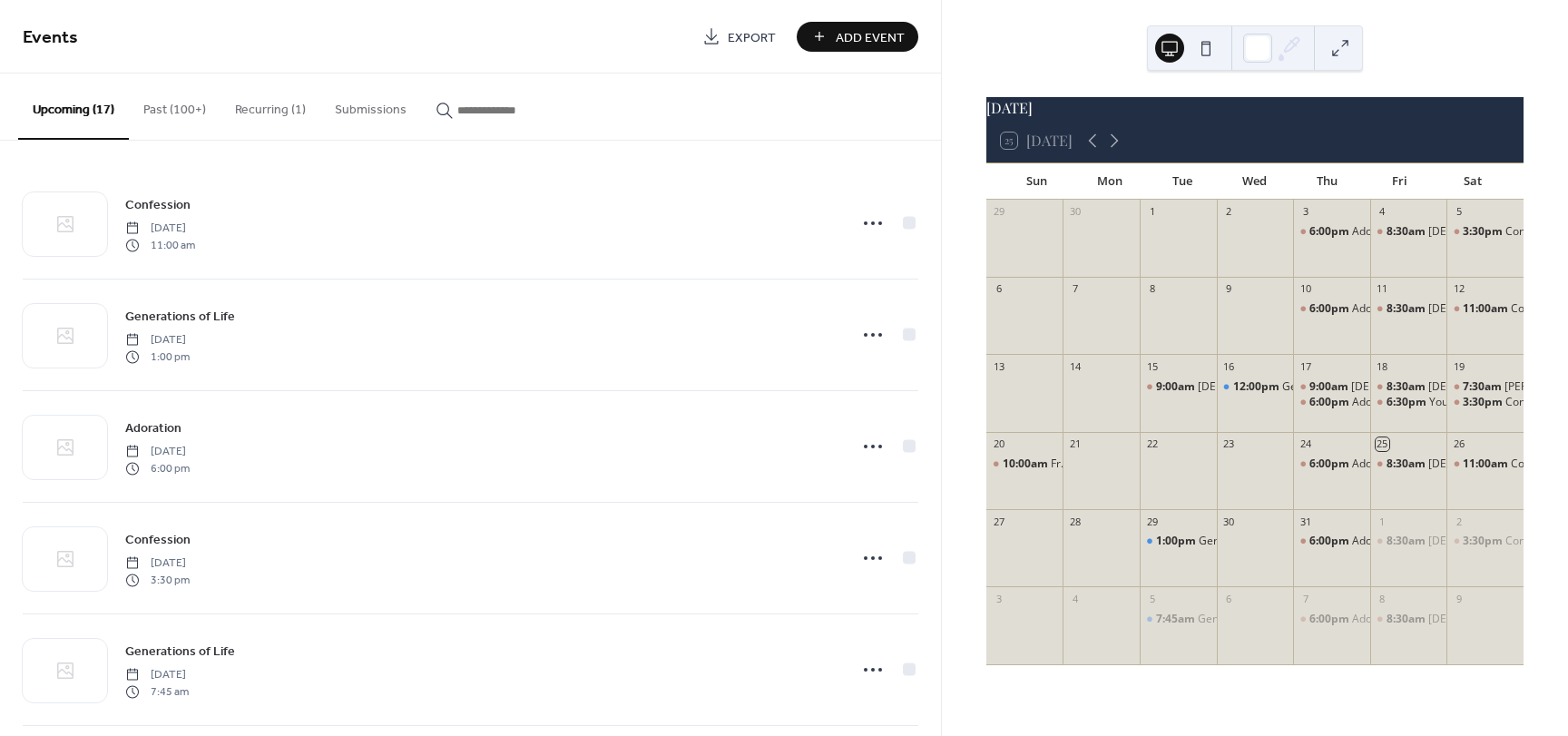 click on "Add Event" at bounding box center [858, 36] 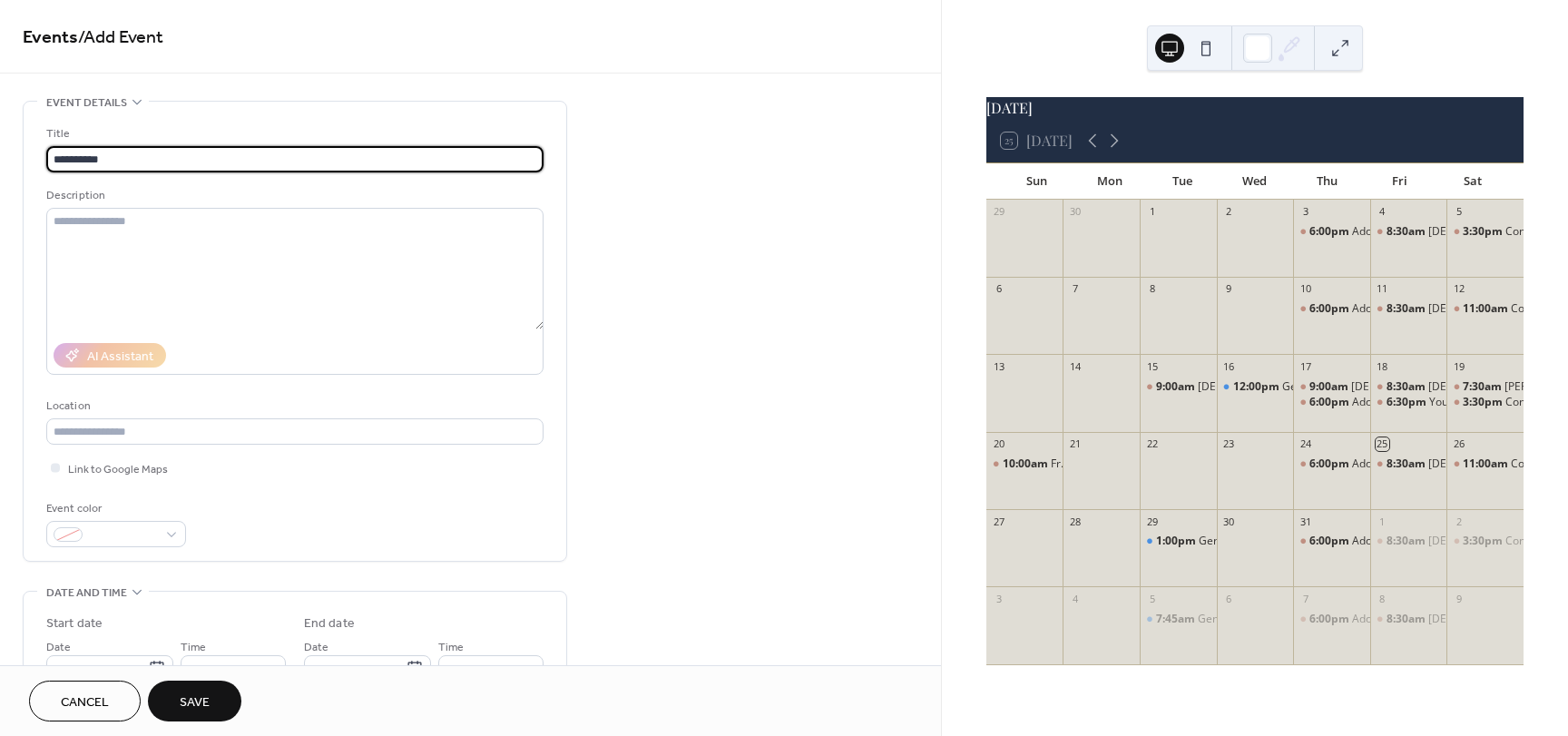 type on "**********" 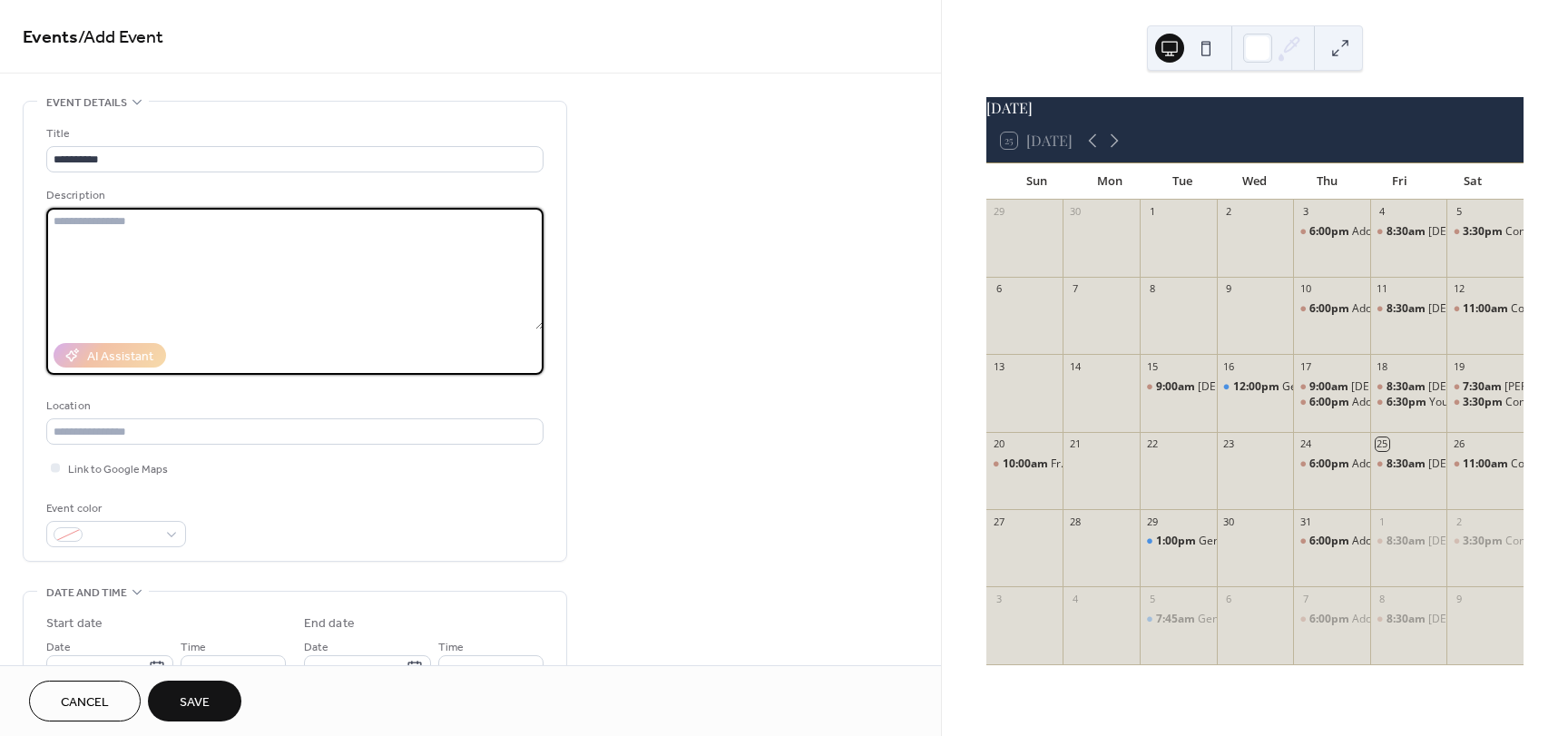 type 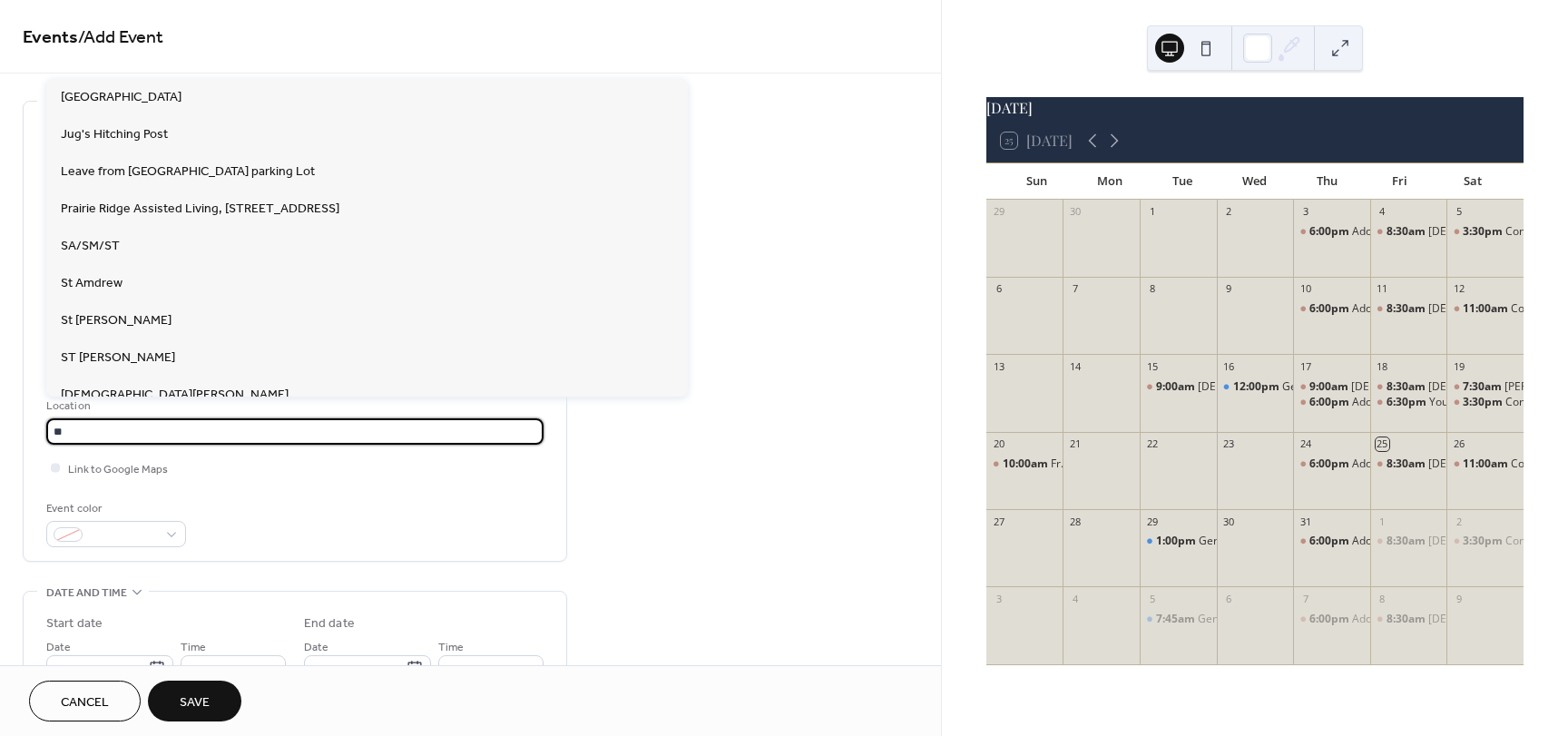 type on "*" 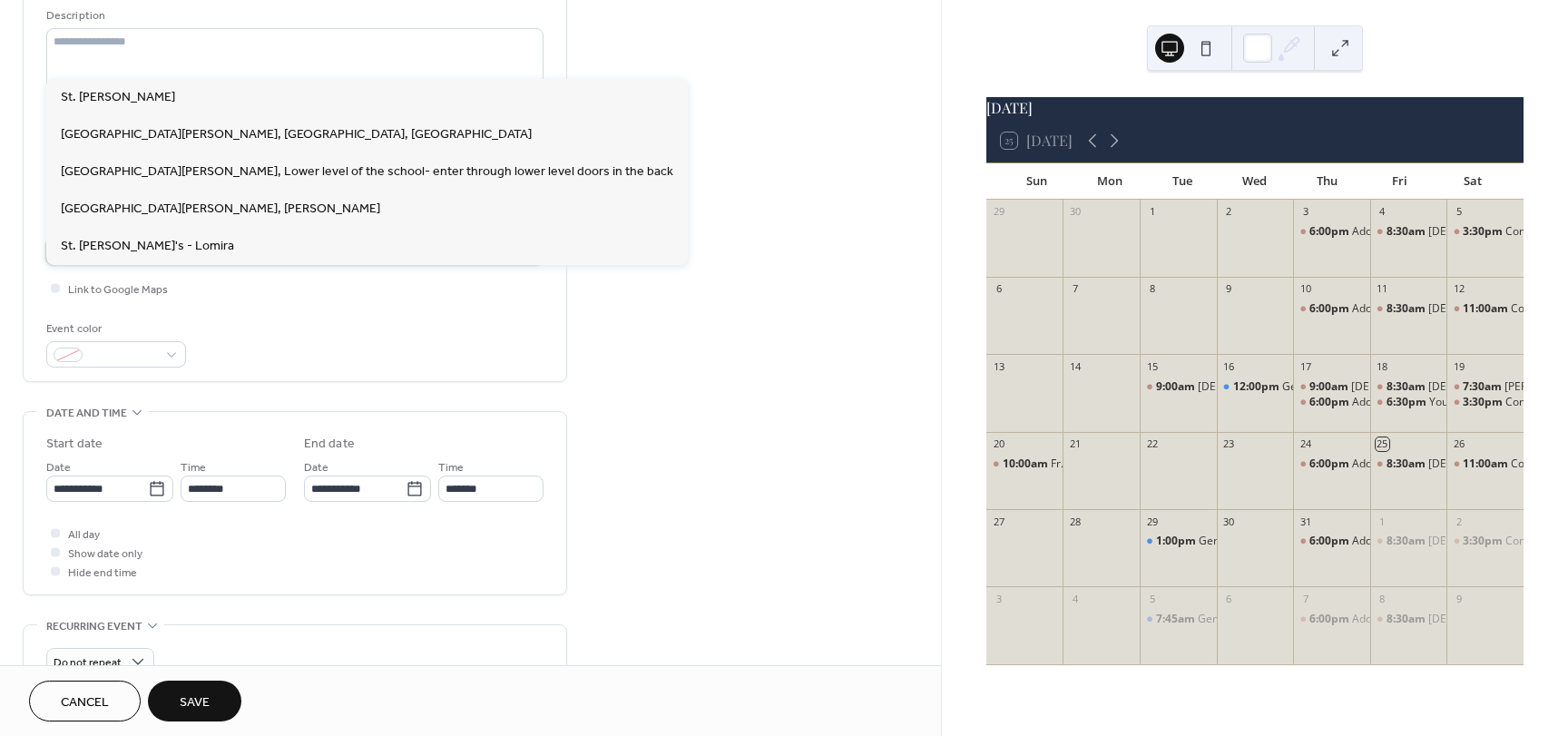 scroll, scrollTop: 182, scrollLeft: 0, axis: vertical 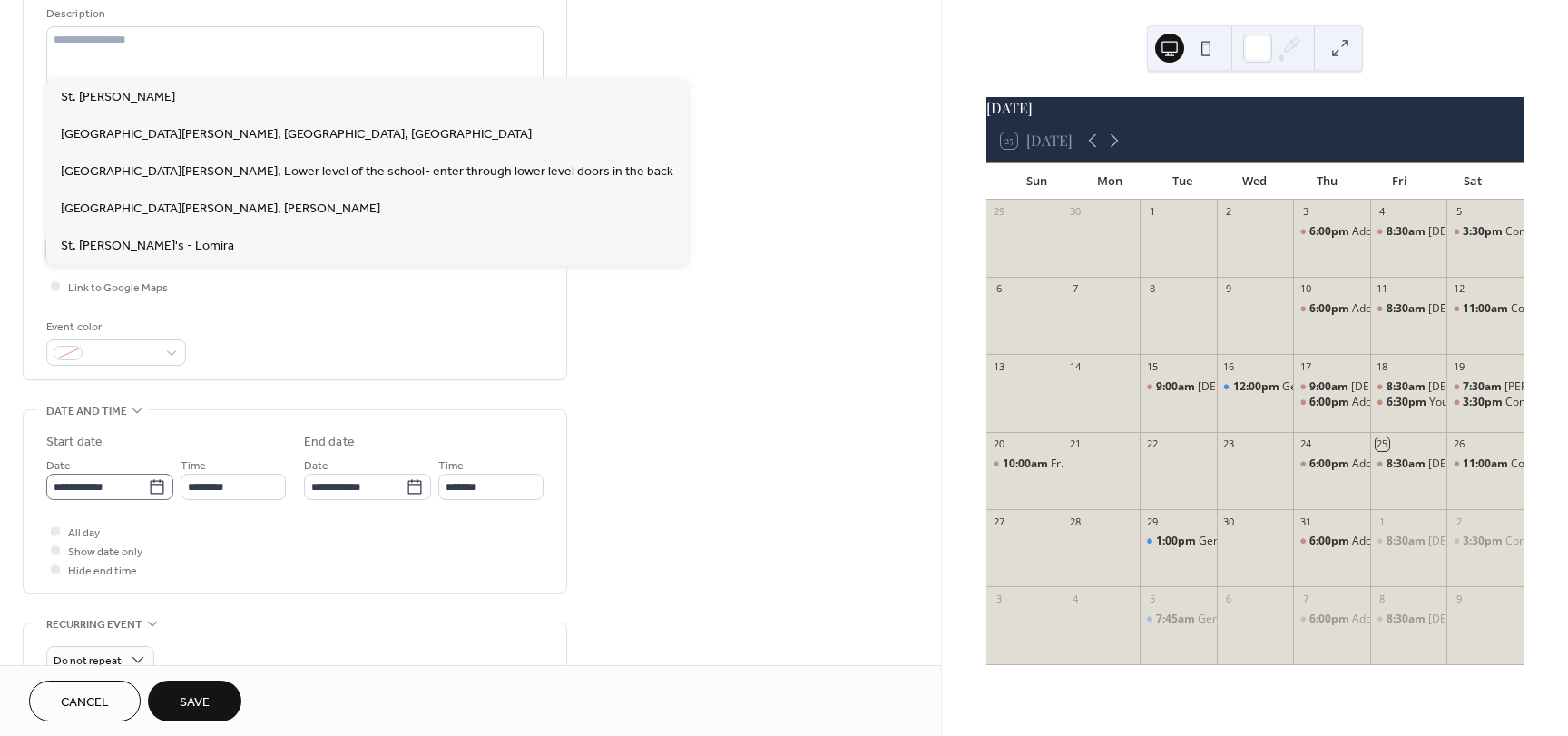 type on "********" 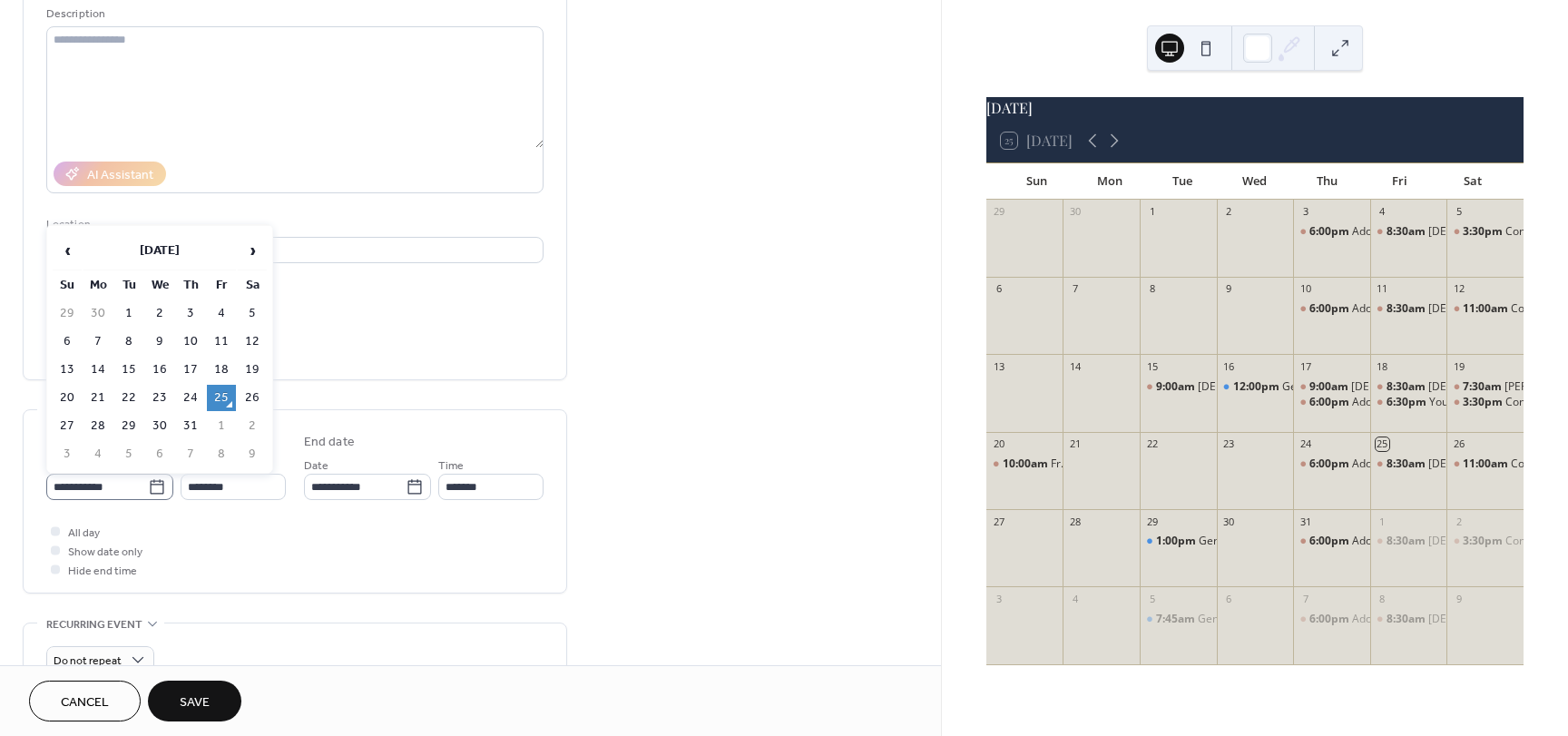 click 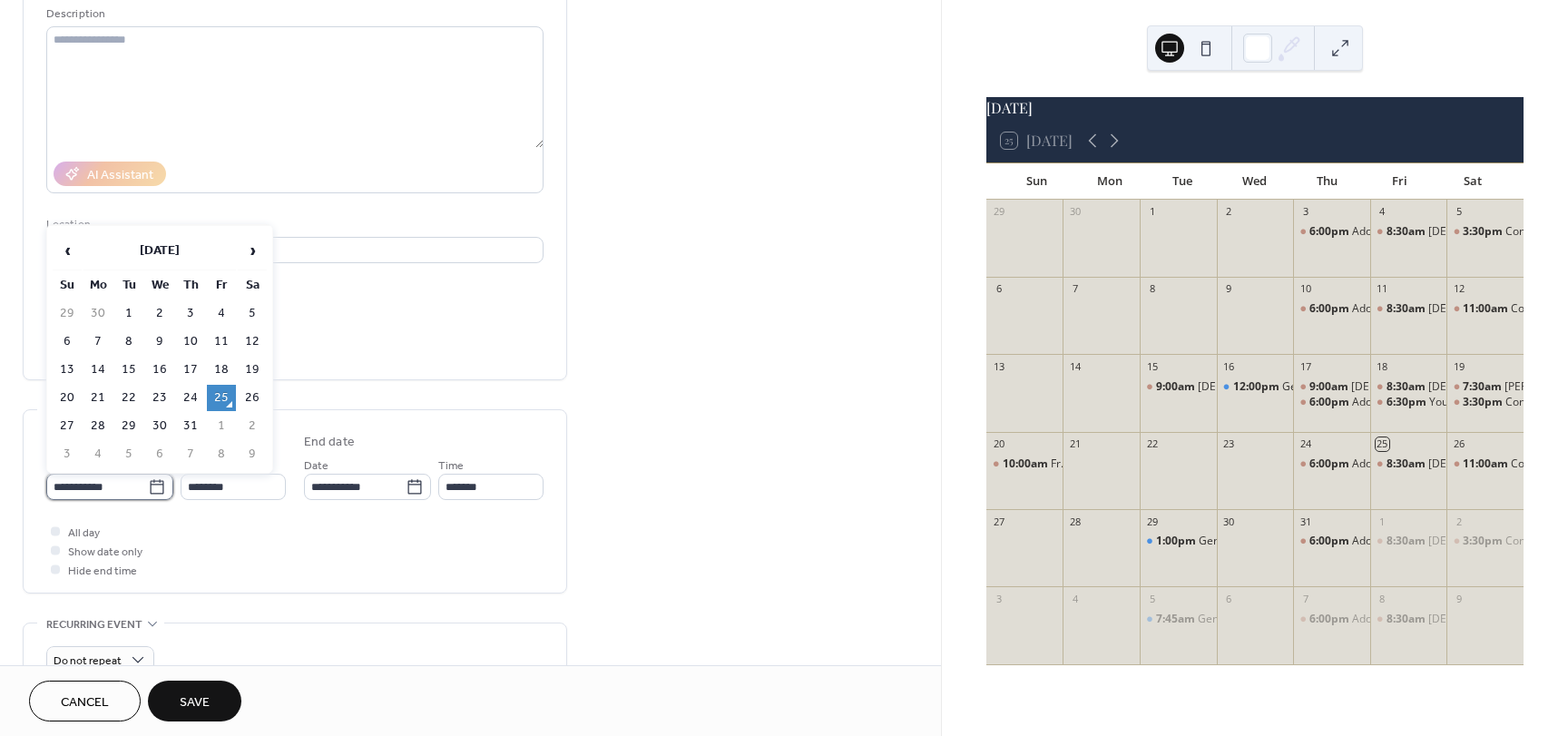 click on "**********" at bounding box center [97, 486] 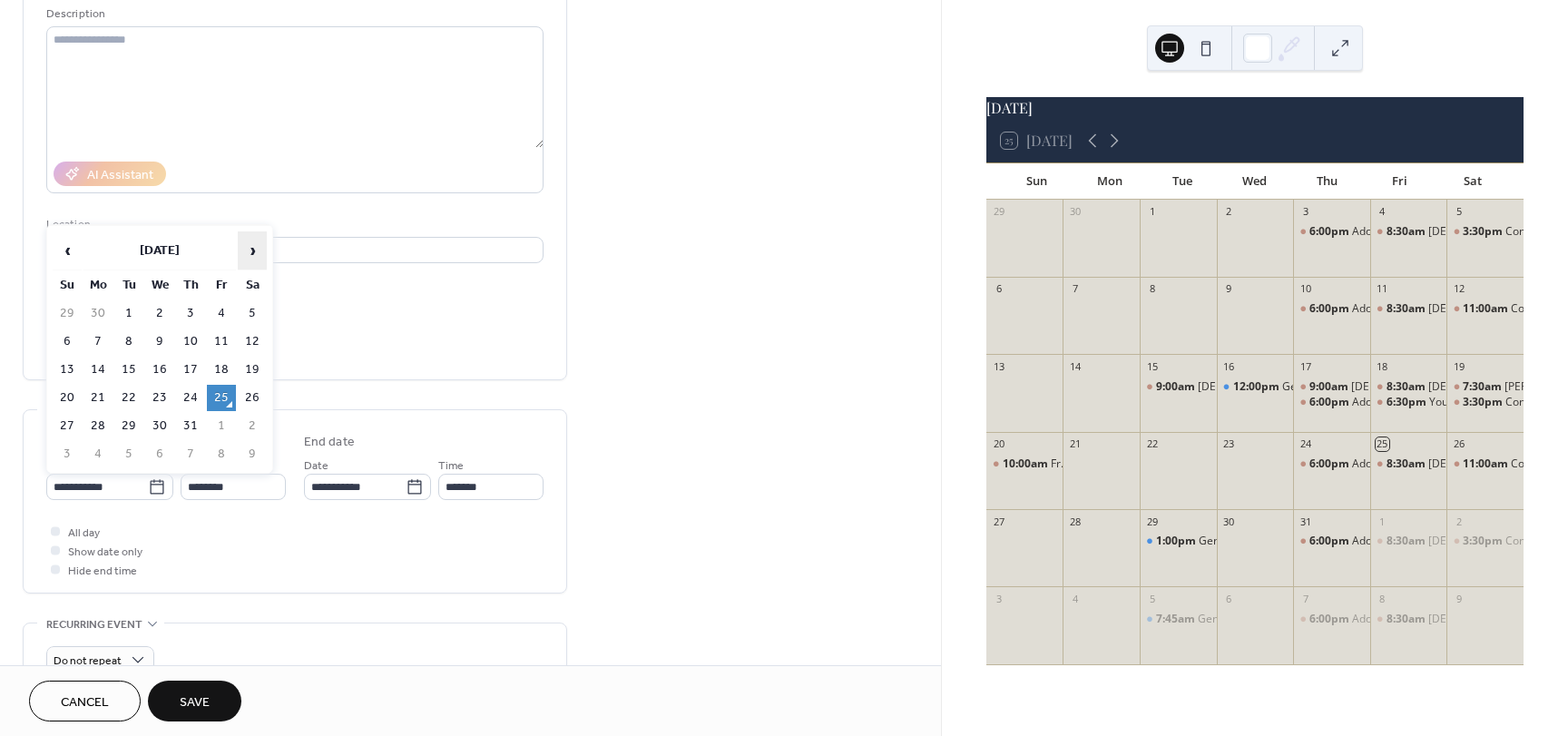 click on "›" at bounding box center [252, 250] 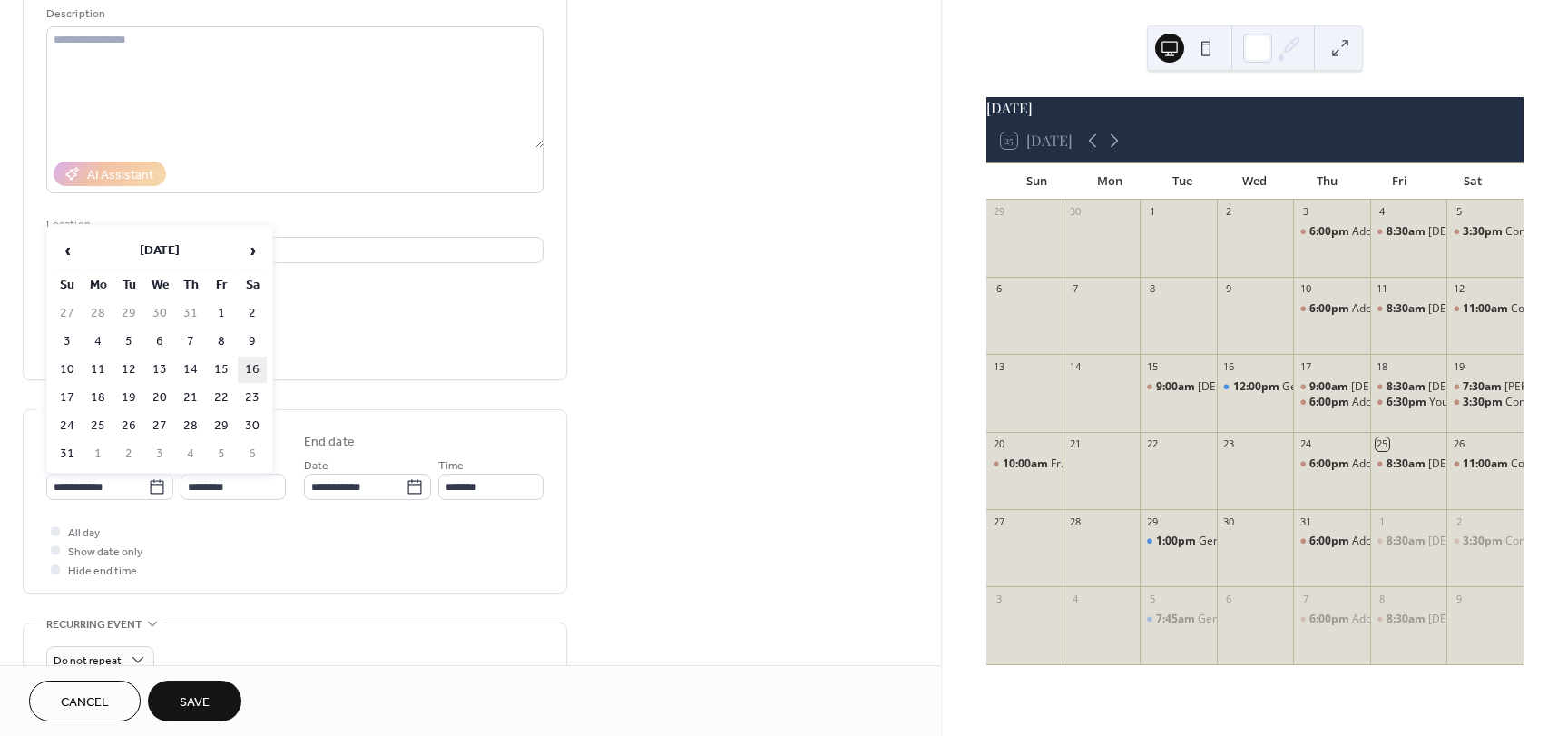 click on "16" at bounding box center [252, 369] 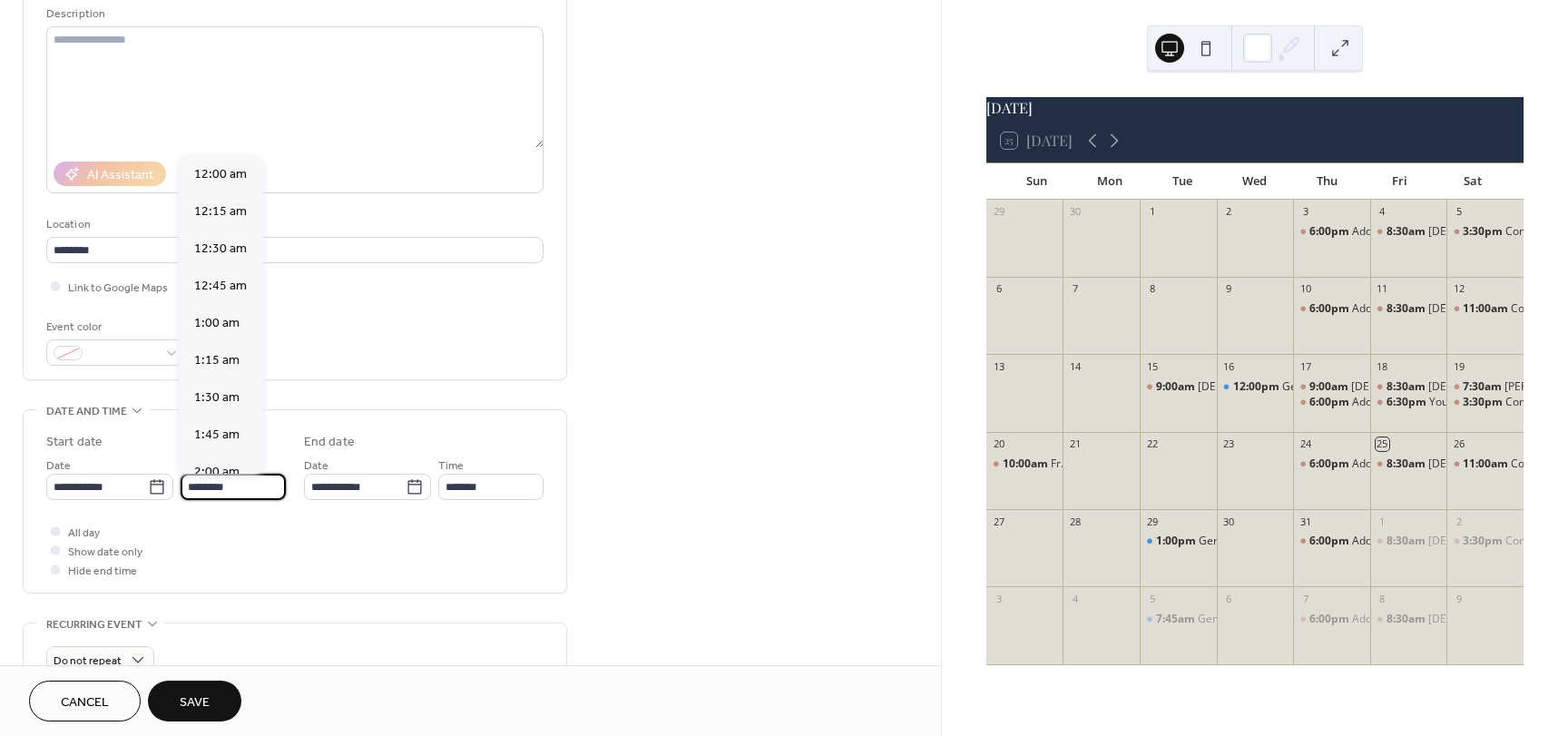 click on "********" at bounding box center (233, 486) 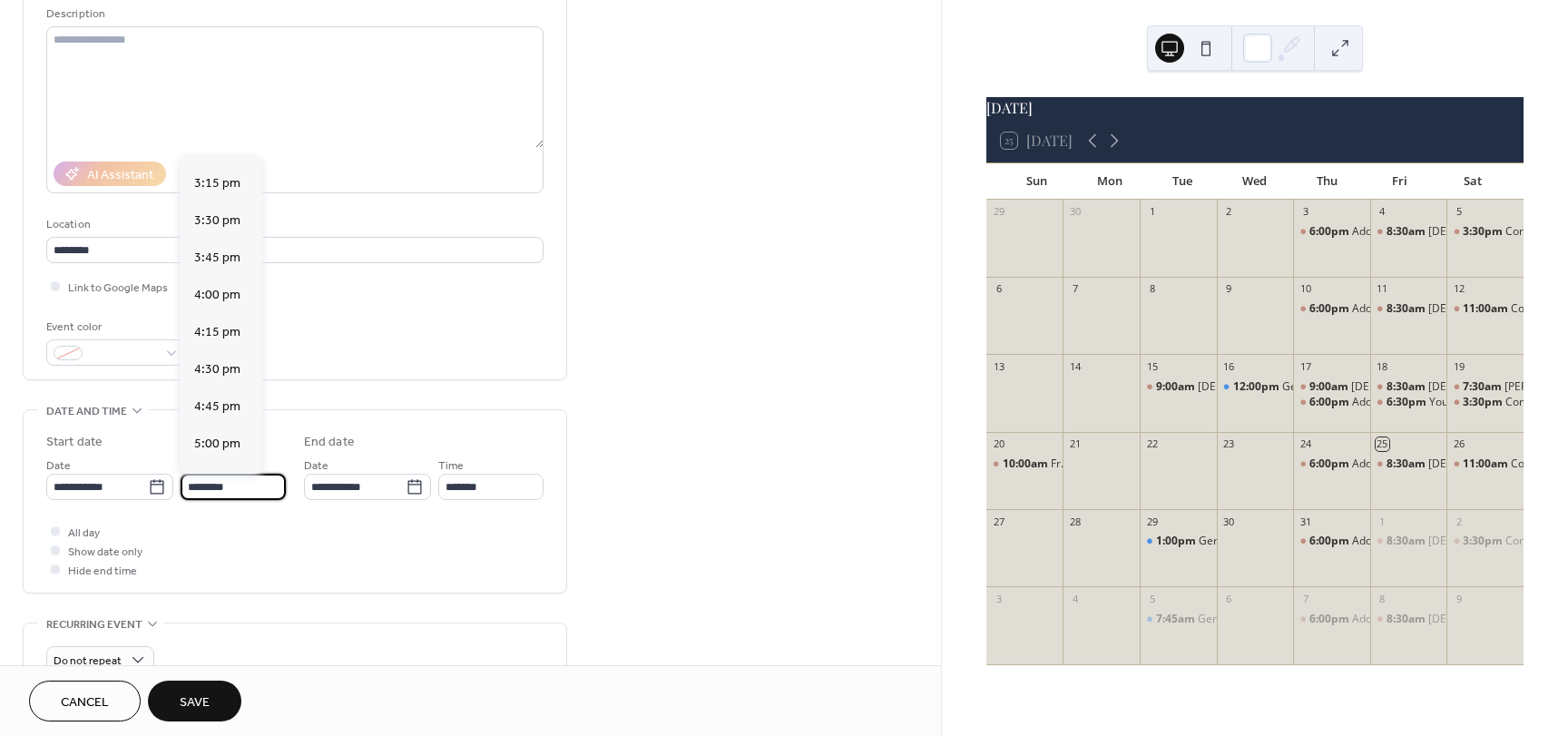 scroll, scrollTop: 2240, scrollLeft: 0, axis: vertical 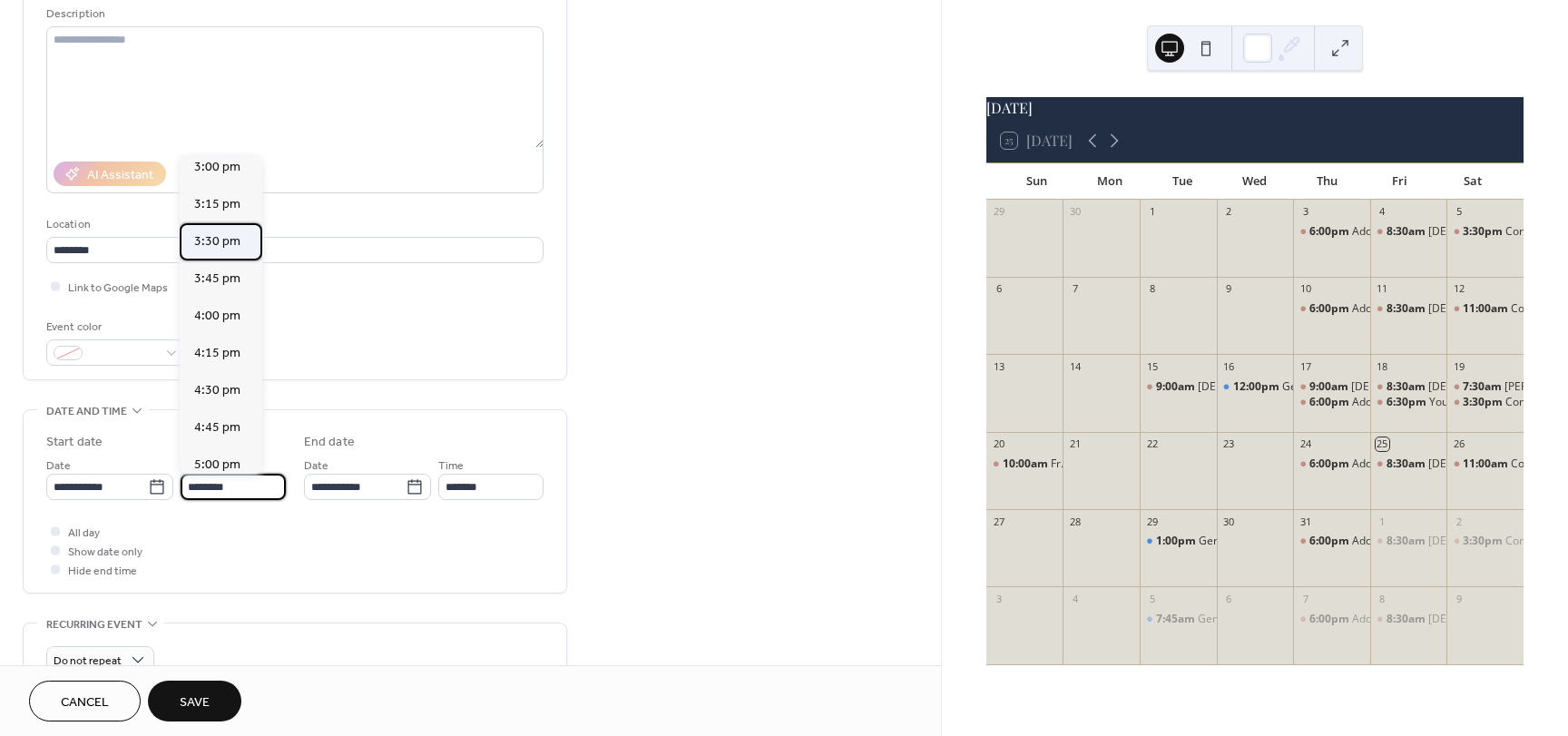 click on "3:30 pm" at bounding box center [217, 241] 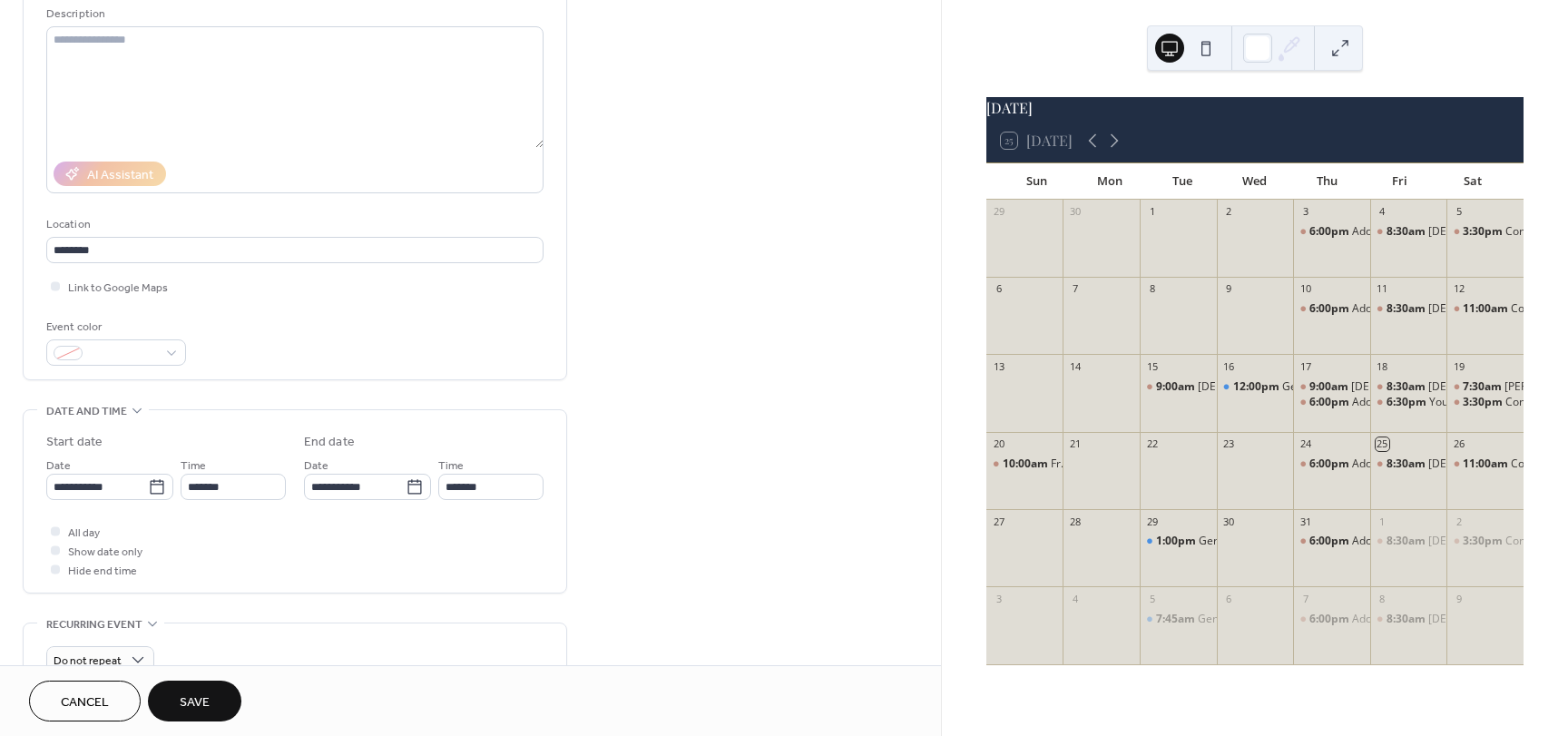type on "*******" 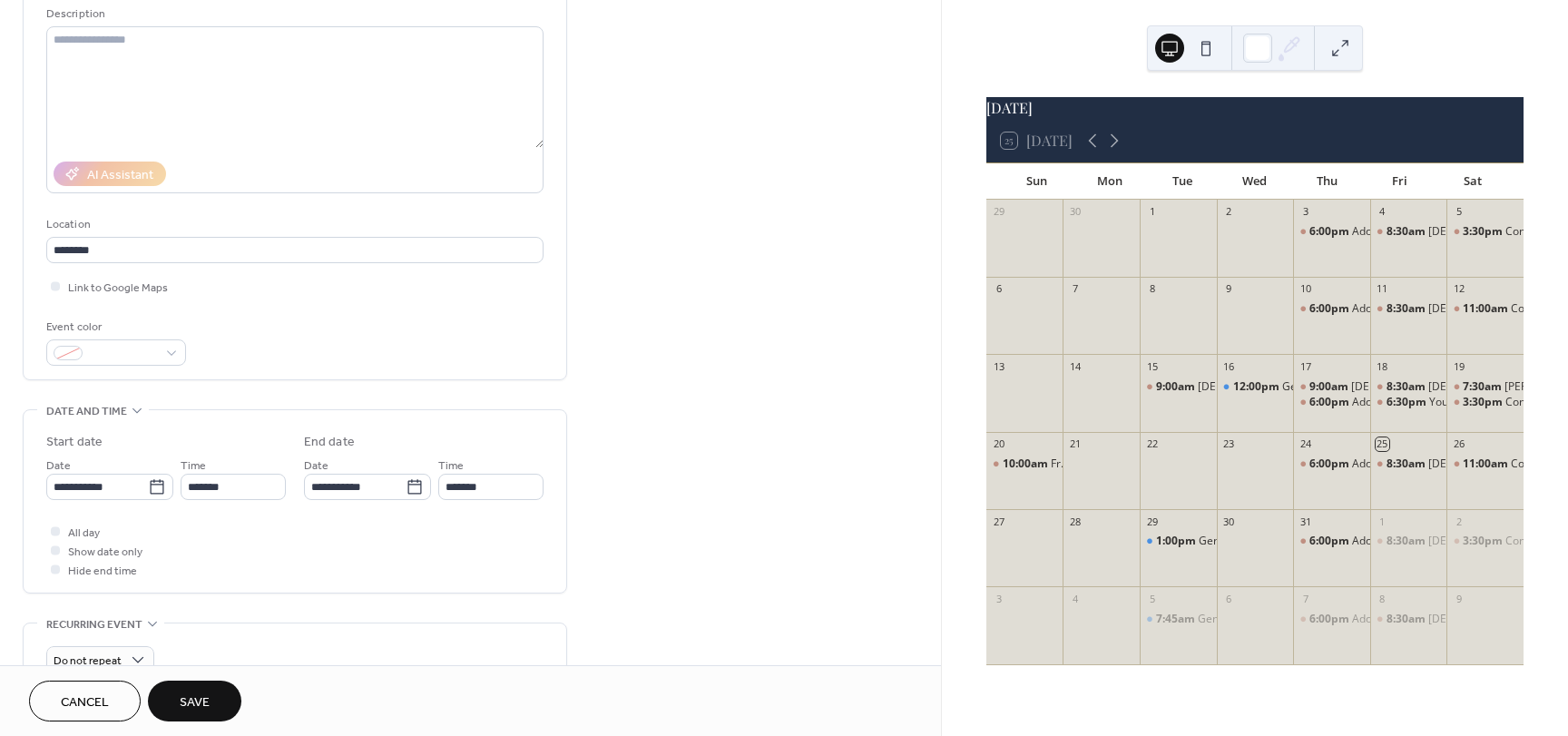 type on "*******" 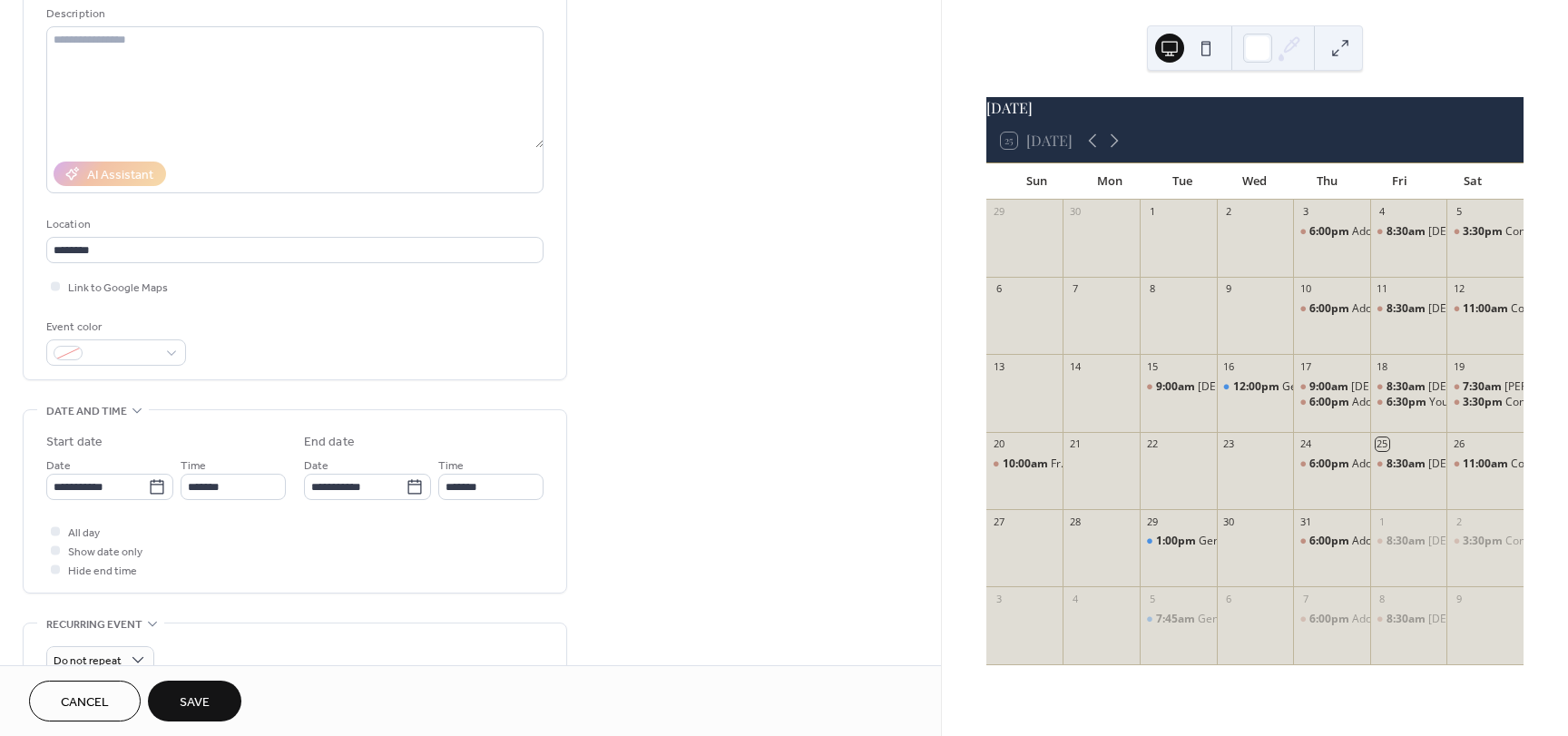 click on "Save" at bounding box center [194, 701] 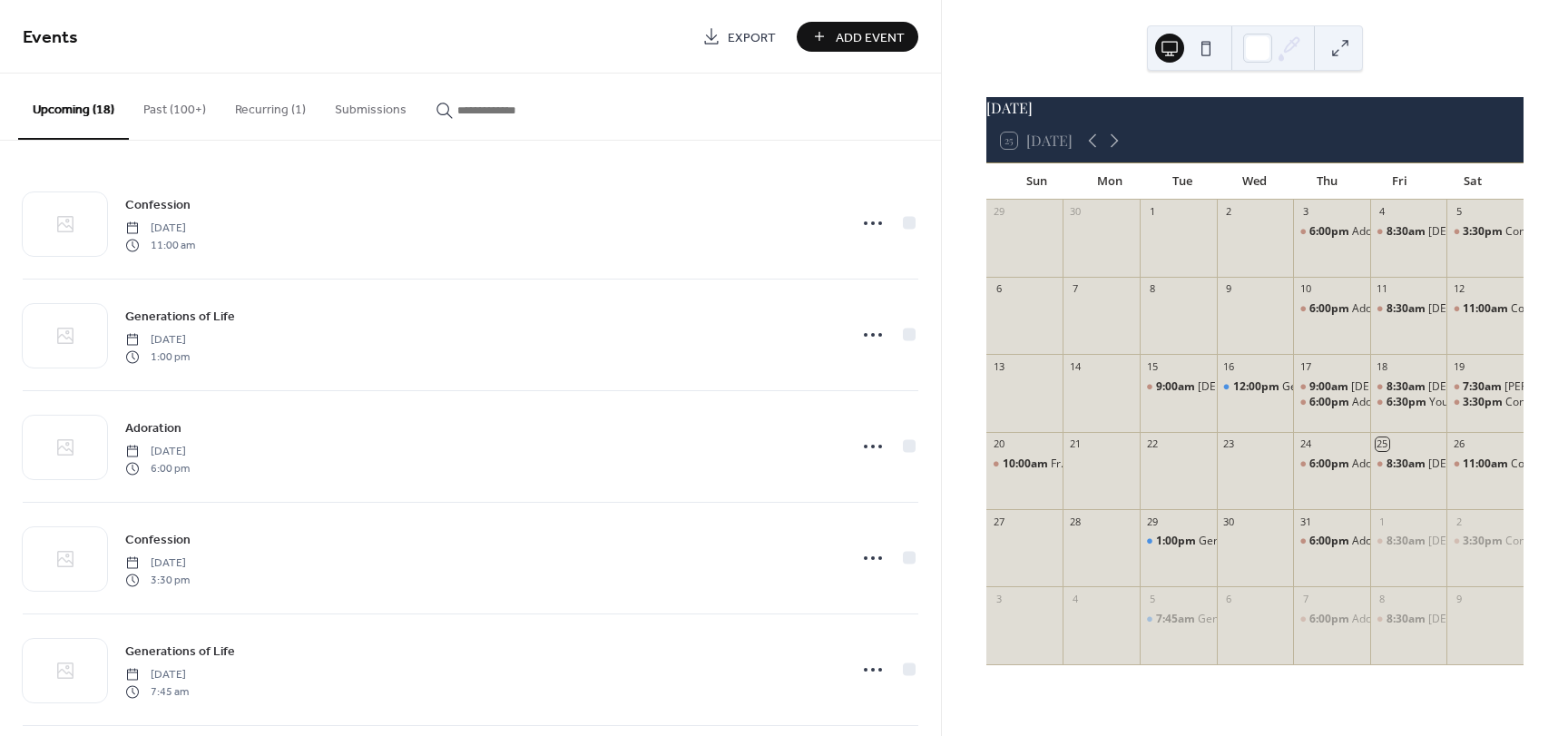 click on "Add Event" at bounding box center (870, 37) 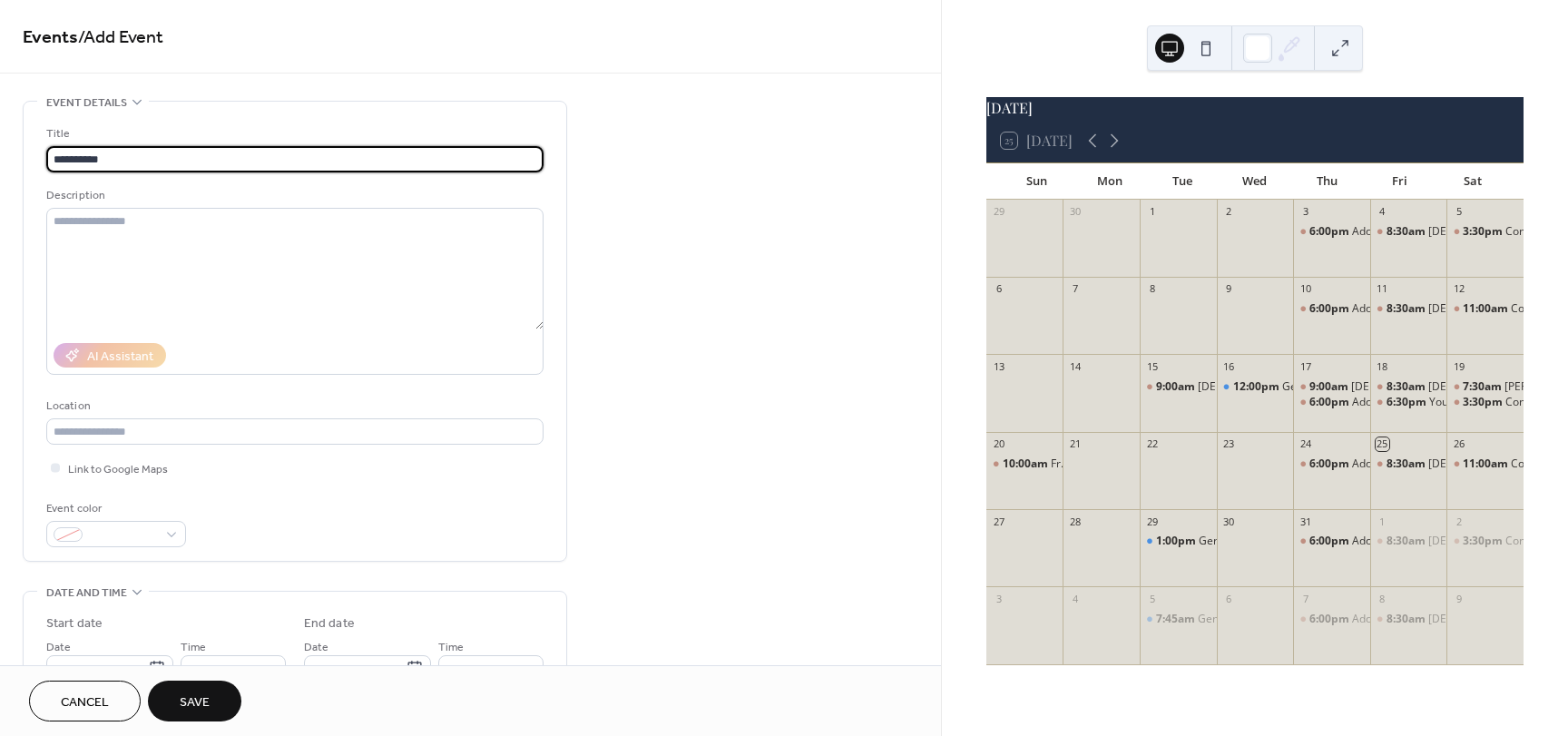 type on "**********" 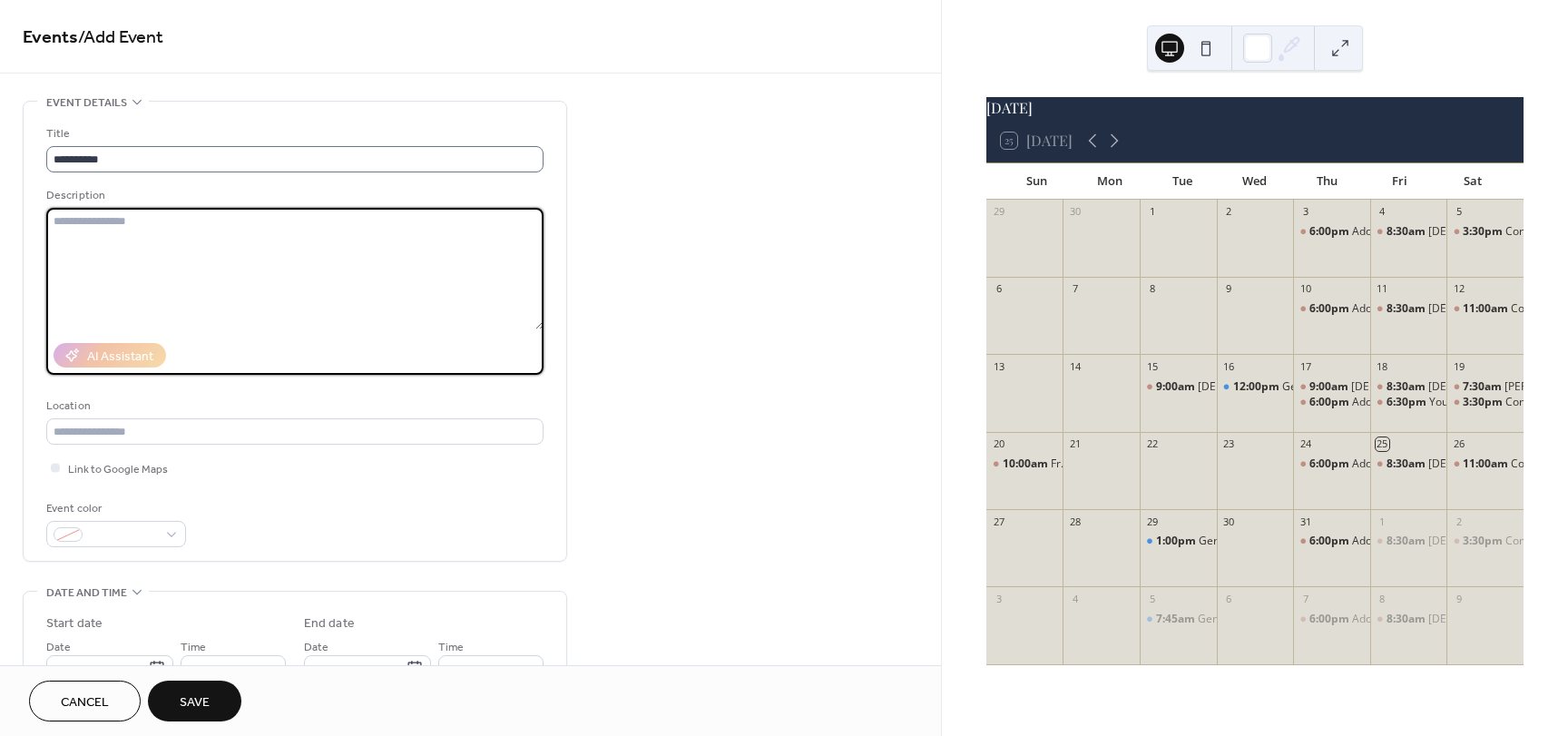 type 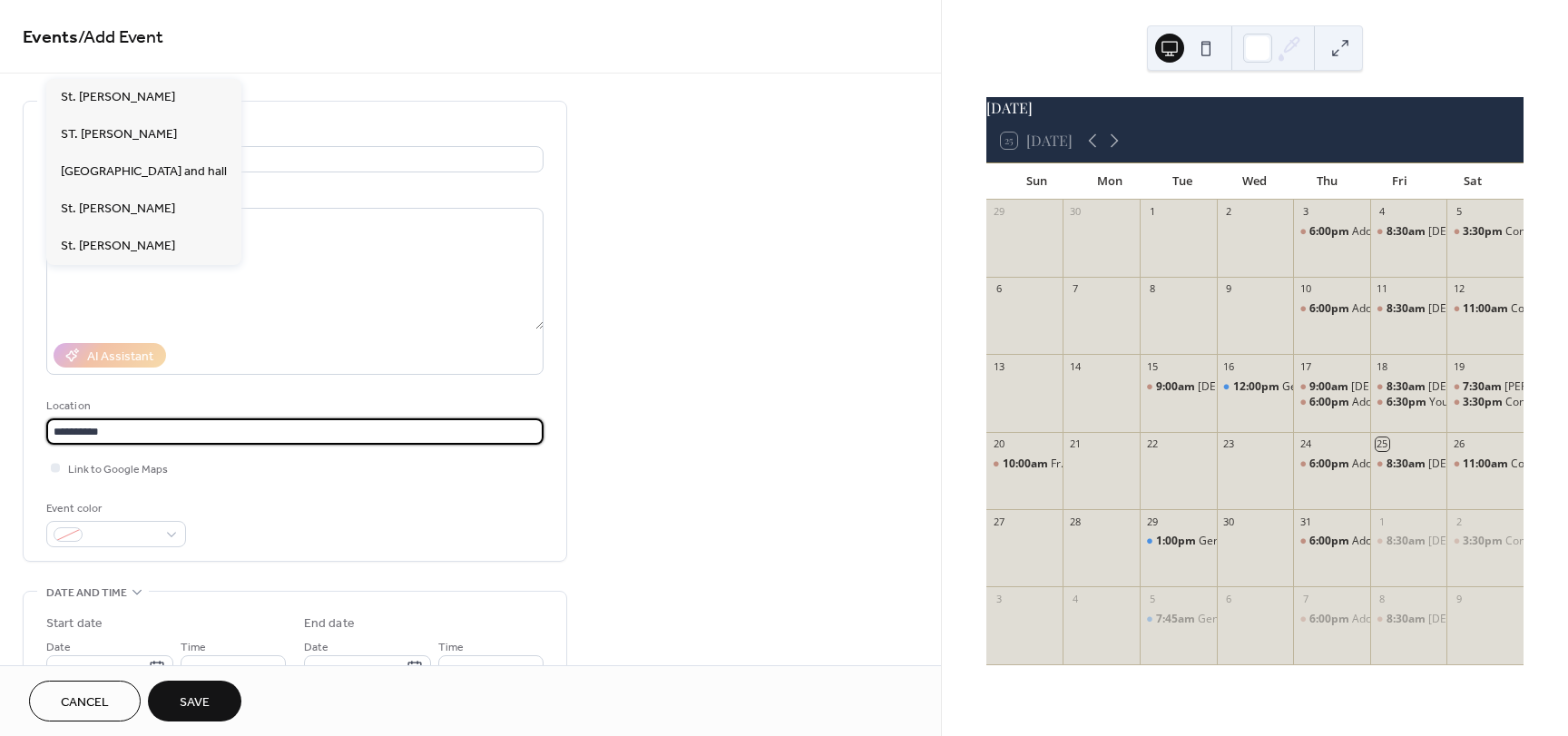 scroll, scrollTop: 1, scrollLeft: 0, axis: vertical 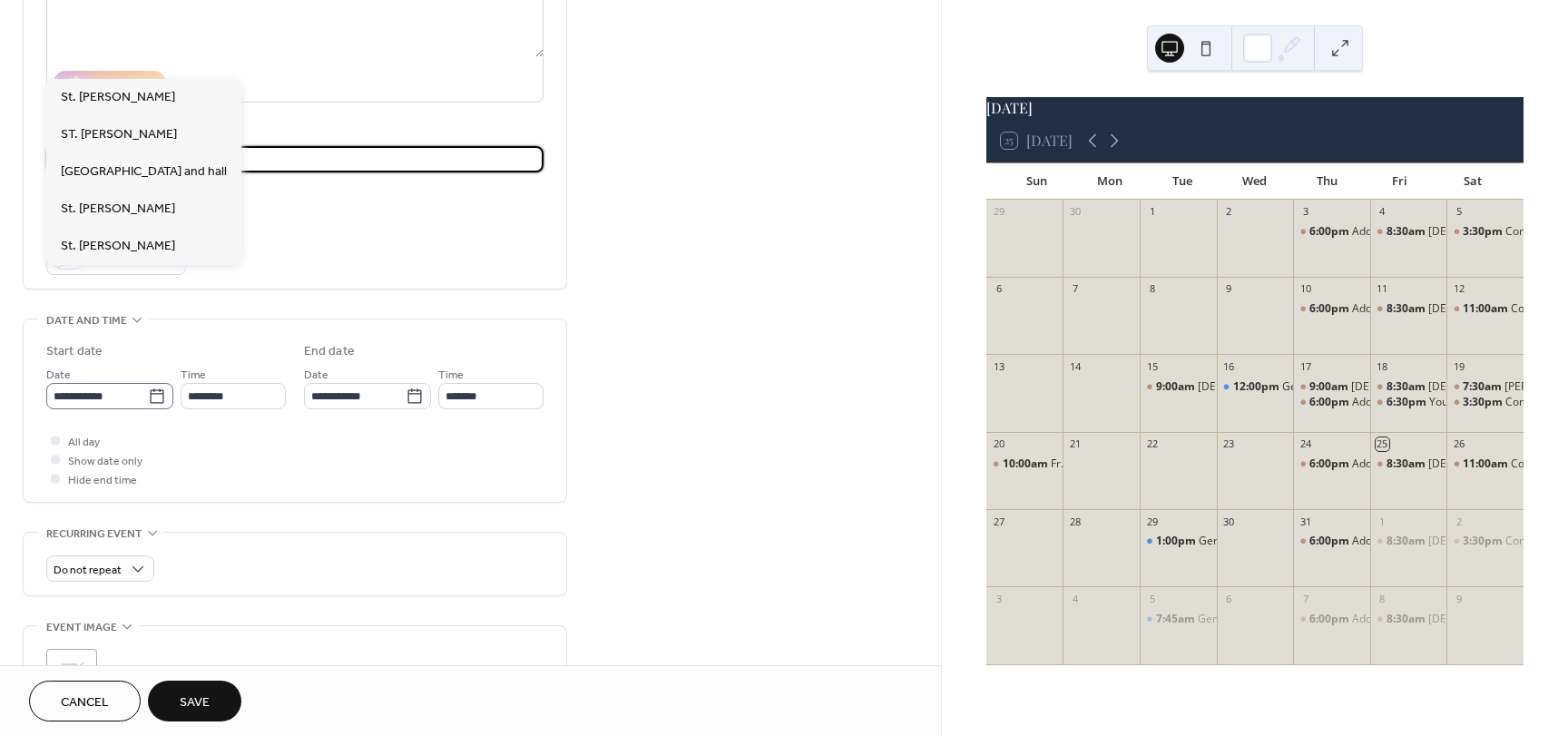 type on "**********" 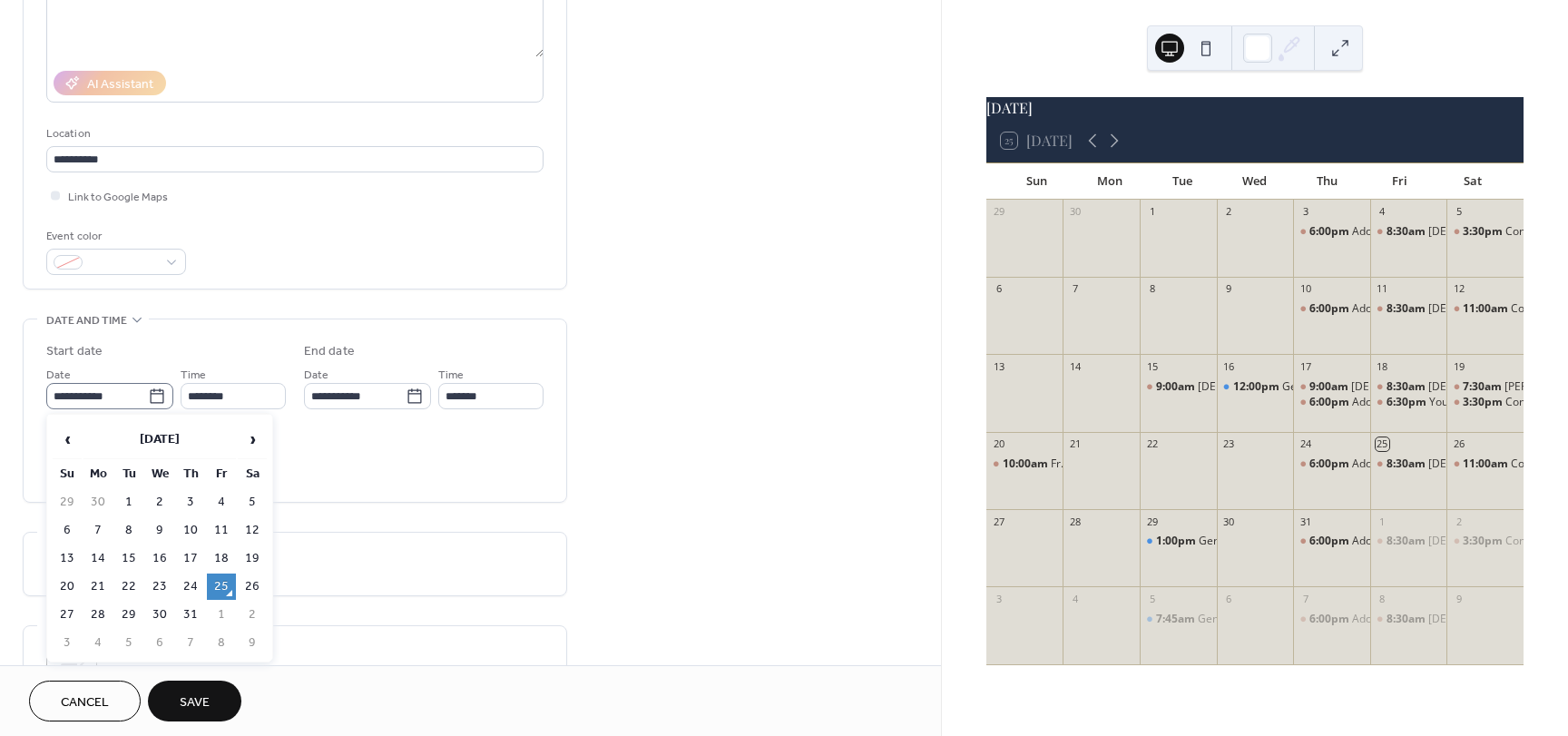 scroll, scrollTop: 0, scrollLeft: 0, axis: both 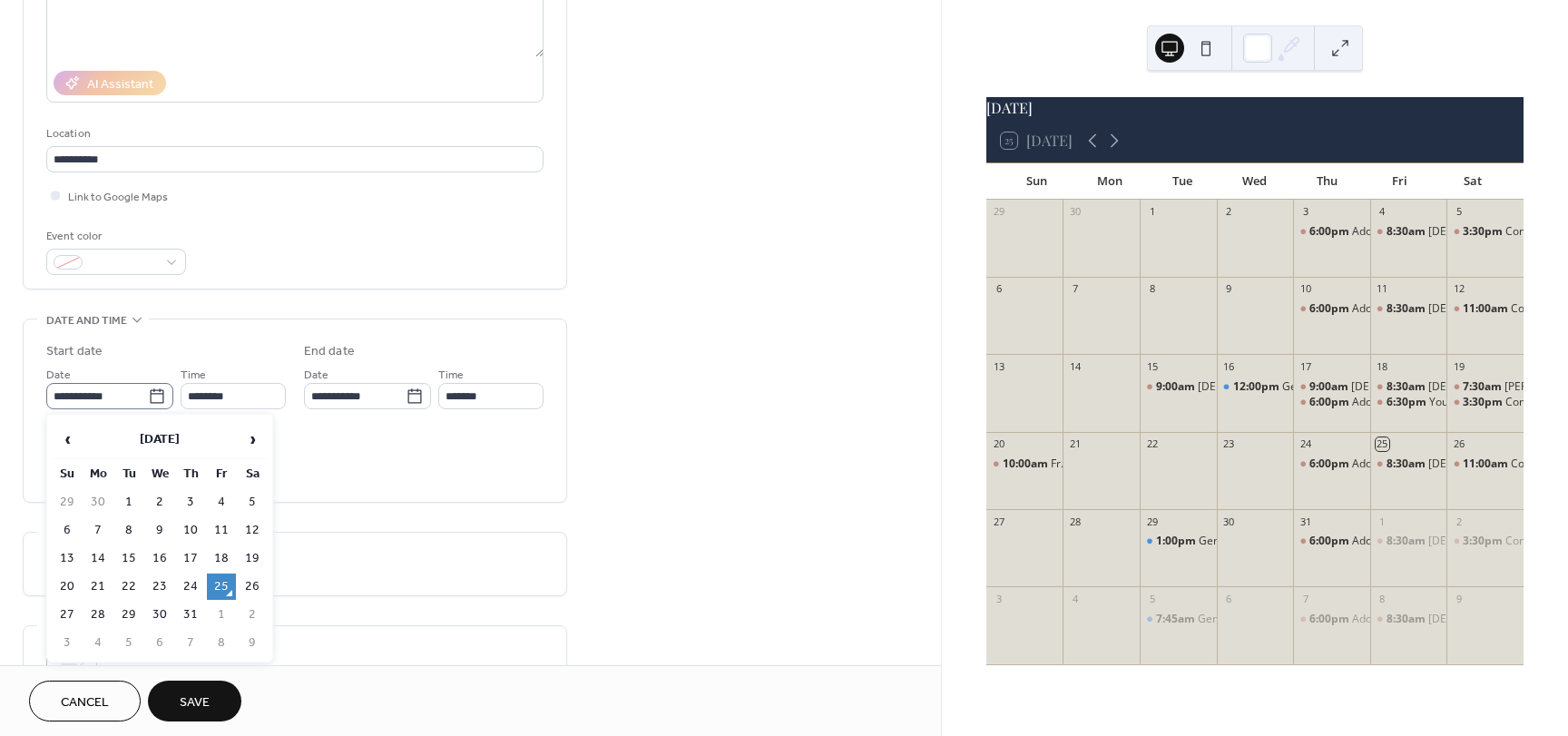 click 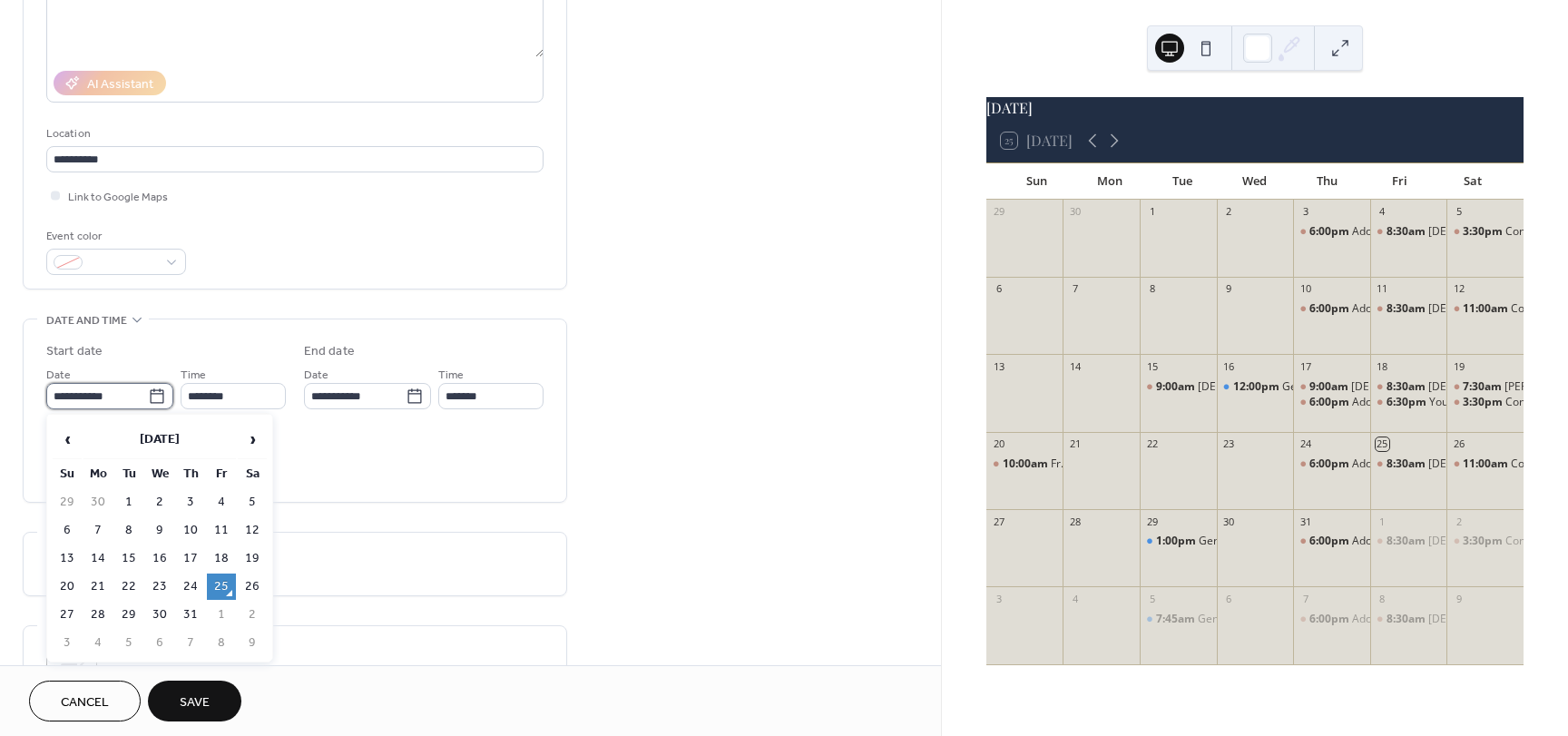 click on "**********" at bounding box center (97, 396) 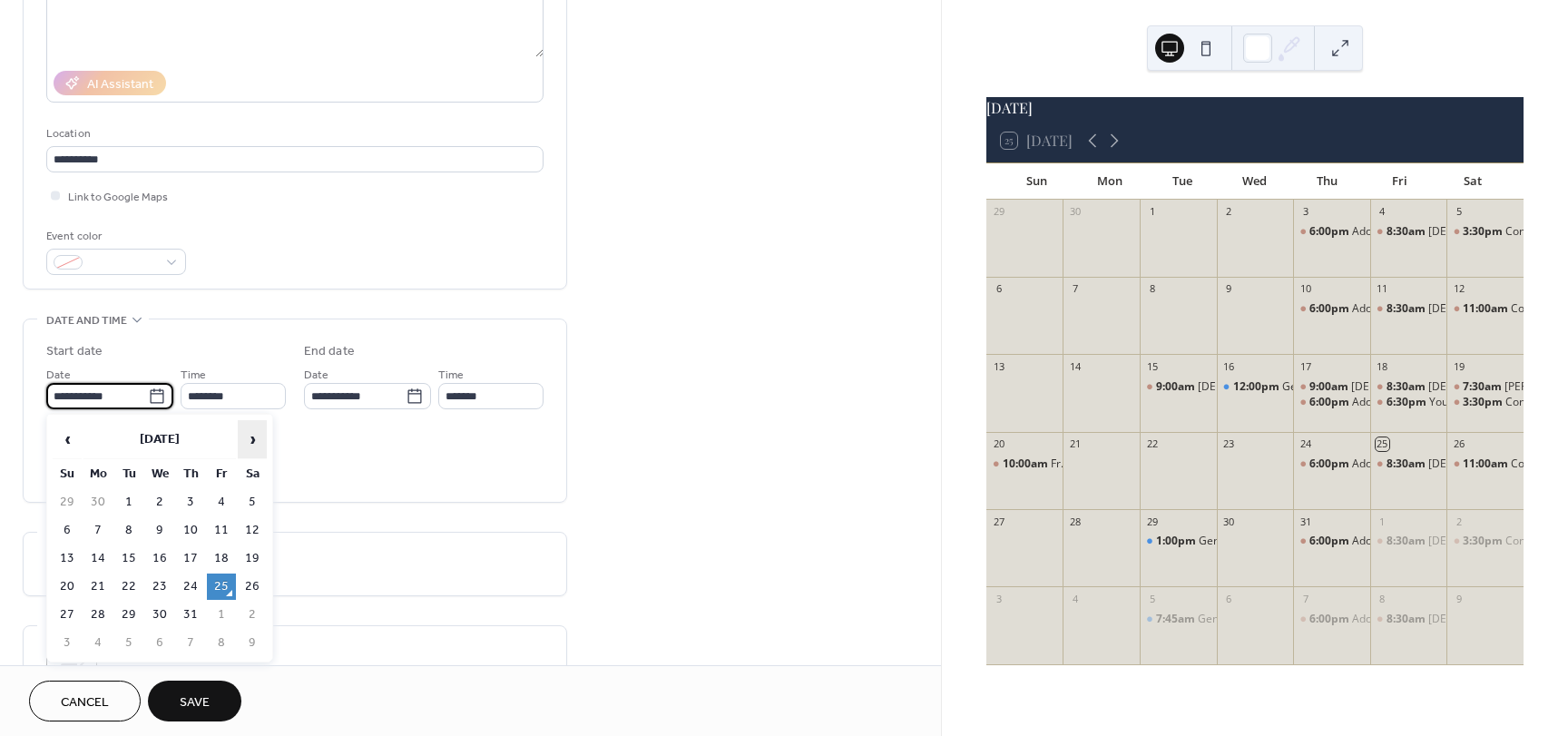 click on "›" at bounding box center [252, 439] 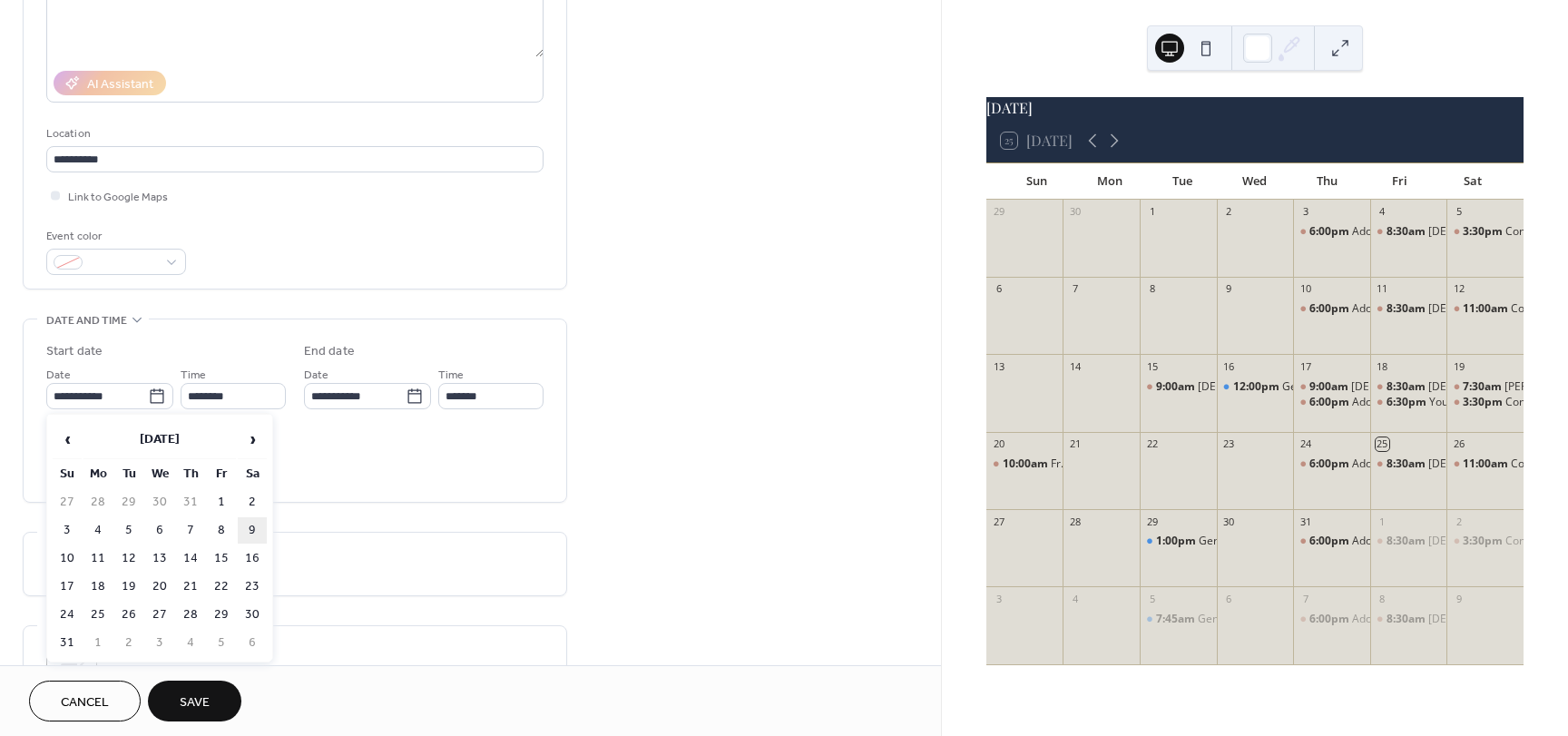 click on "9" at bounding box center (252, 530) 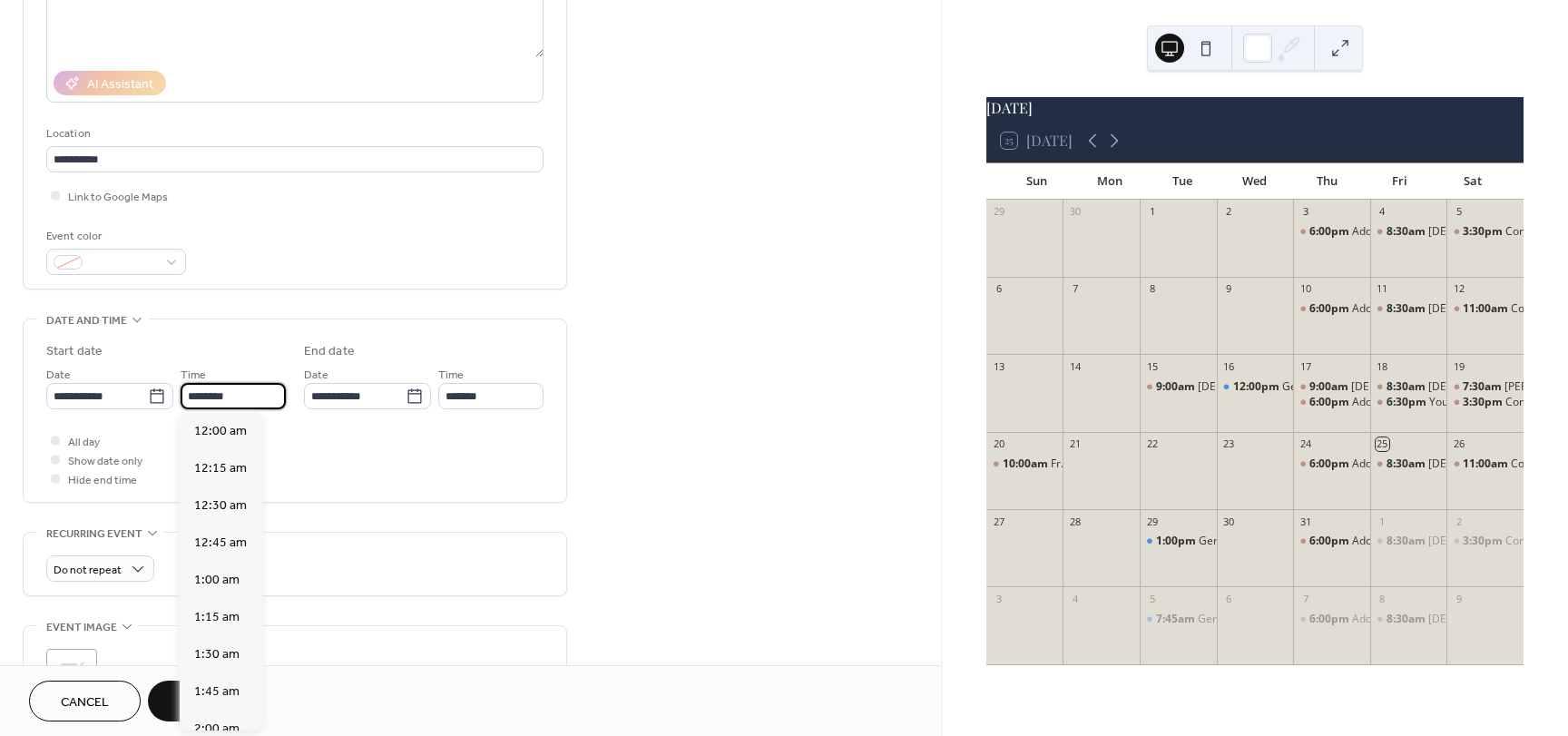 click on "********" at bounding box center [233, 396] 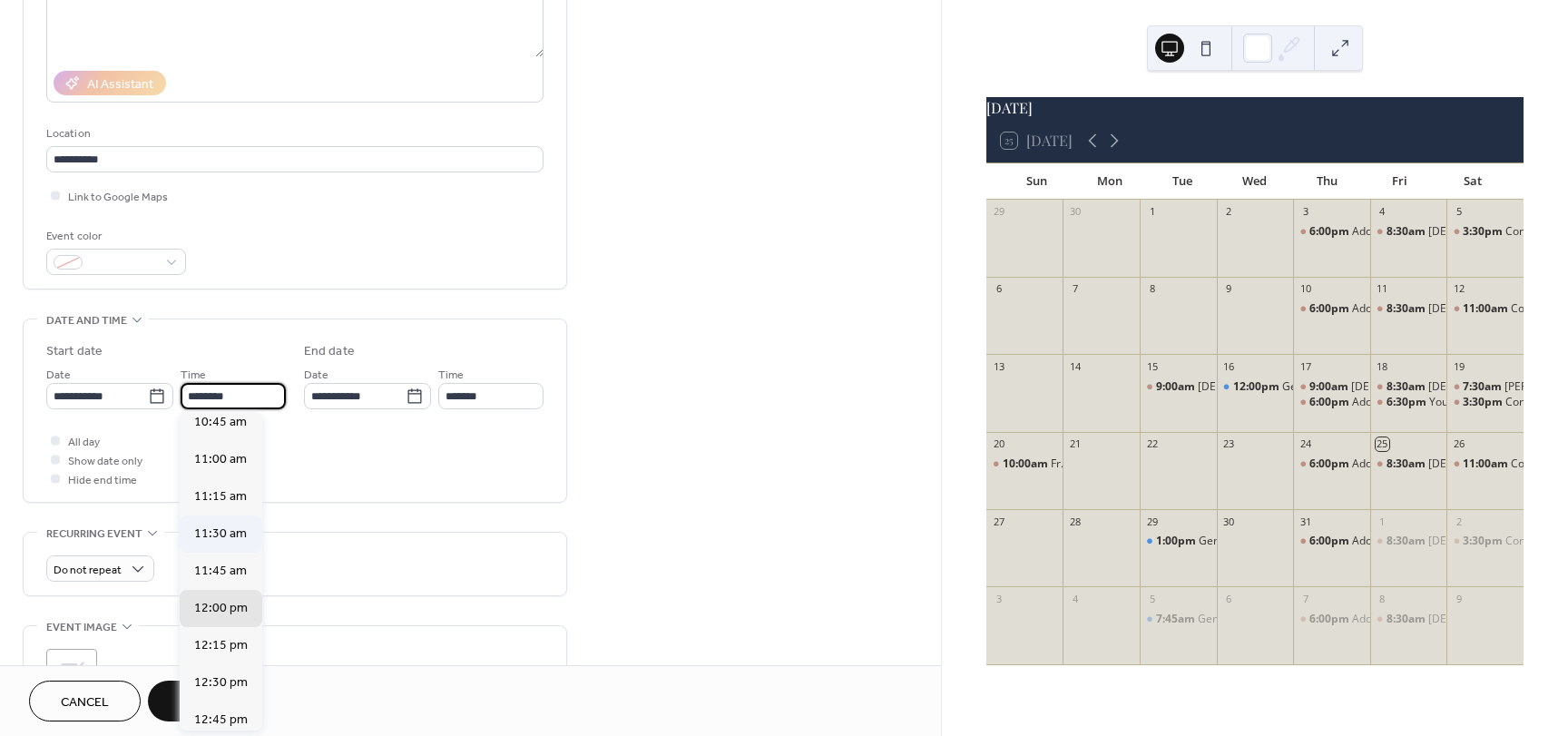 scroll, scrollTop: 1604, scrollLeft: 0, axis: vertical 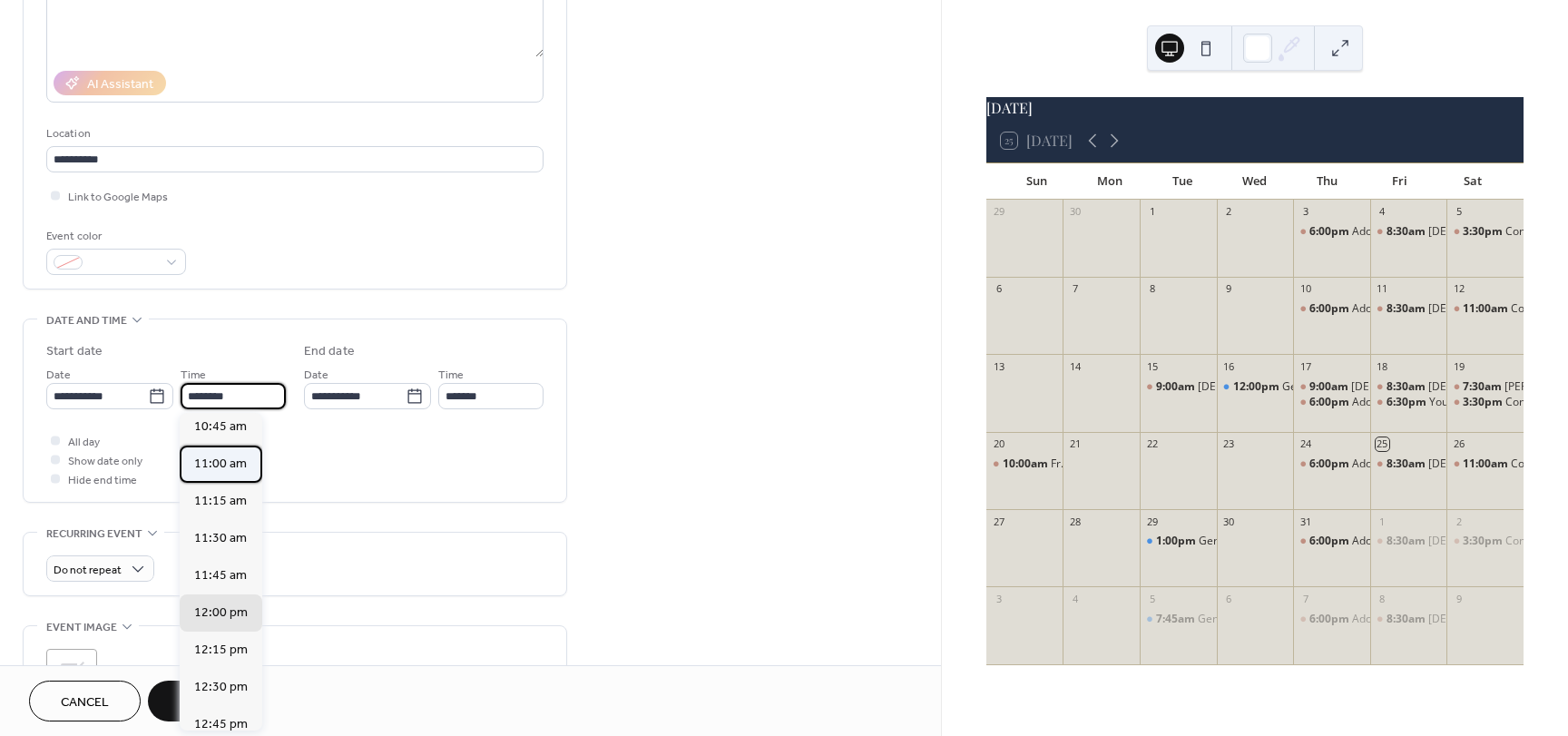 click on "11:00 am" at bounding box center [220, 464] 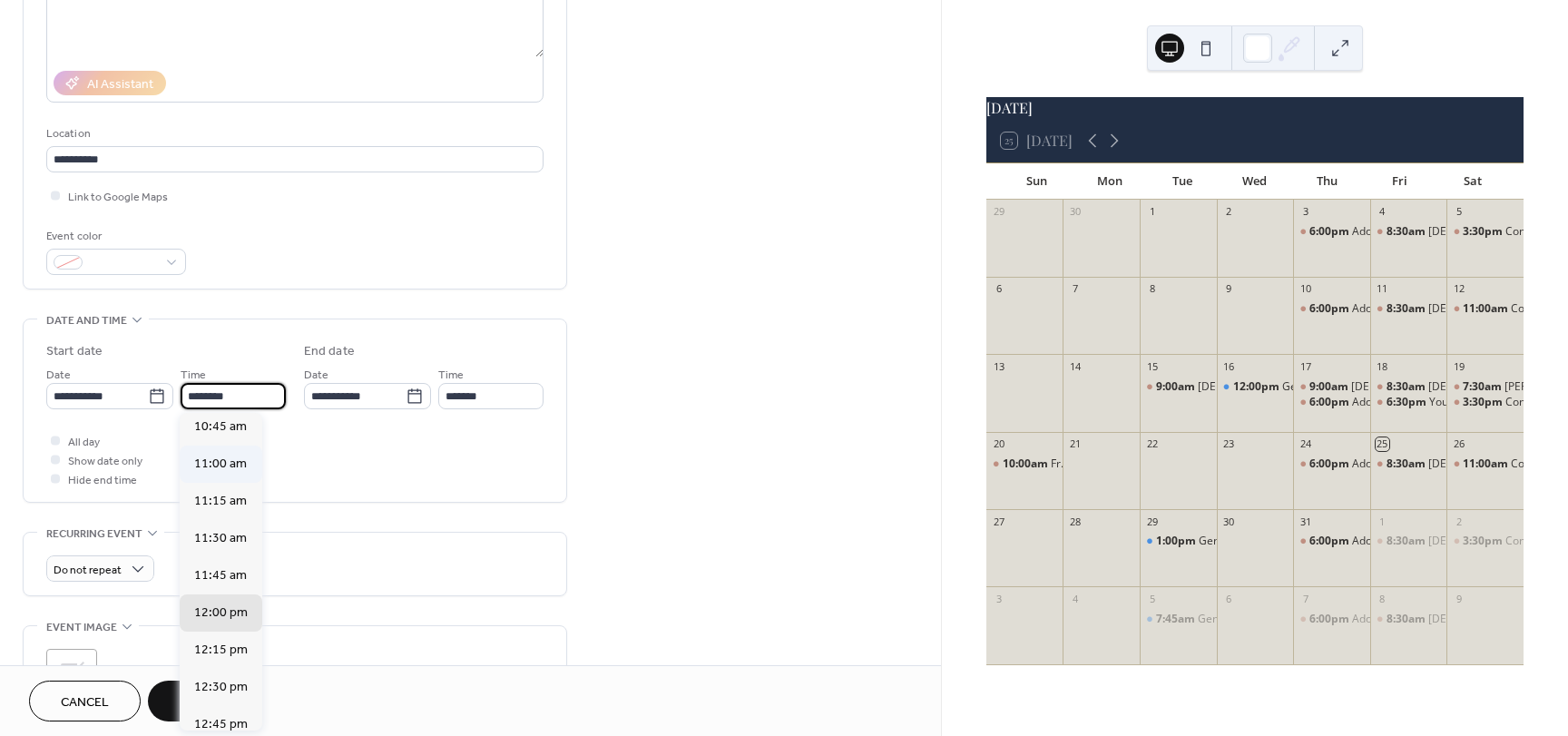 type on "********" 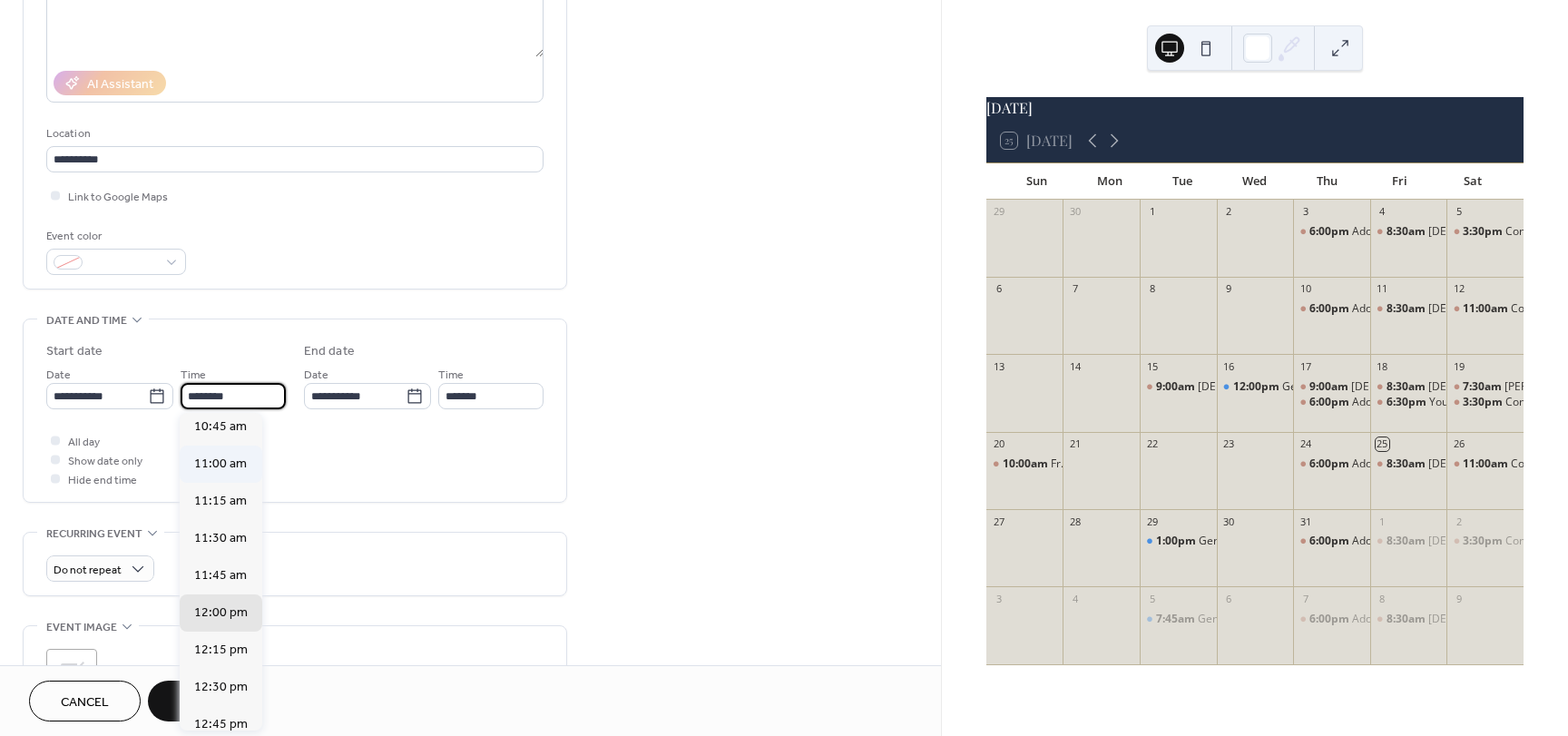 type on "********" 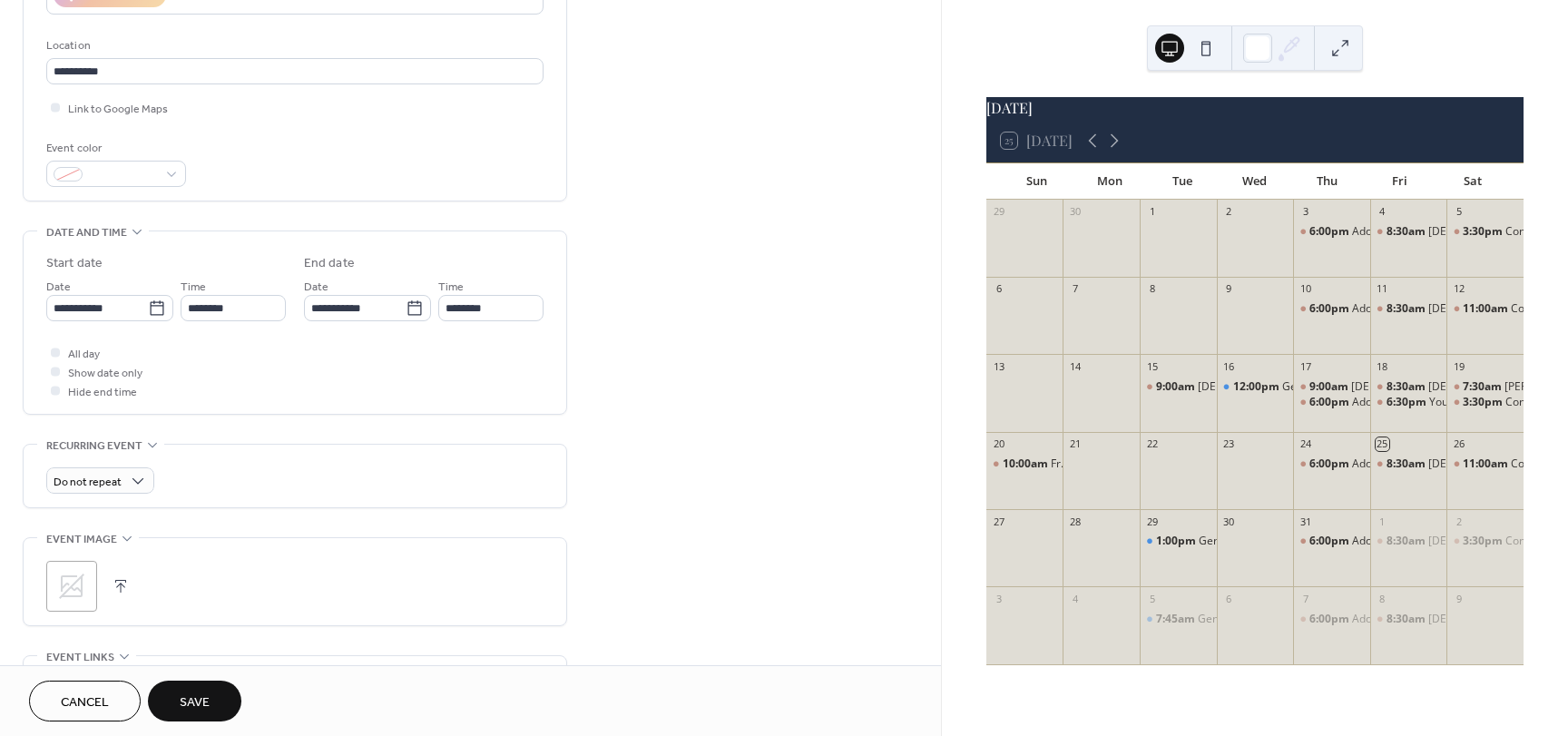 scroll, scrollTop: 363, scrollLeft: 0, axis: vertical 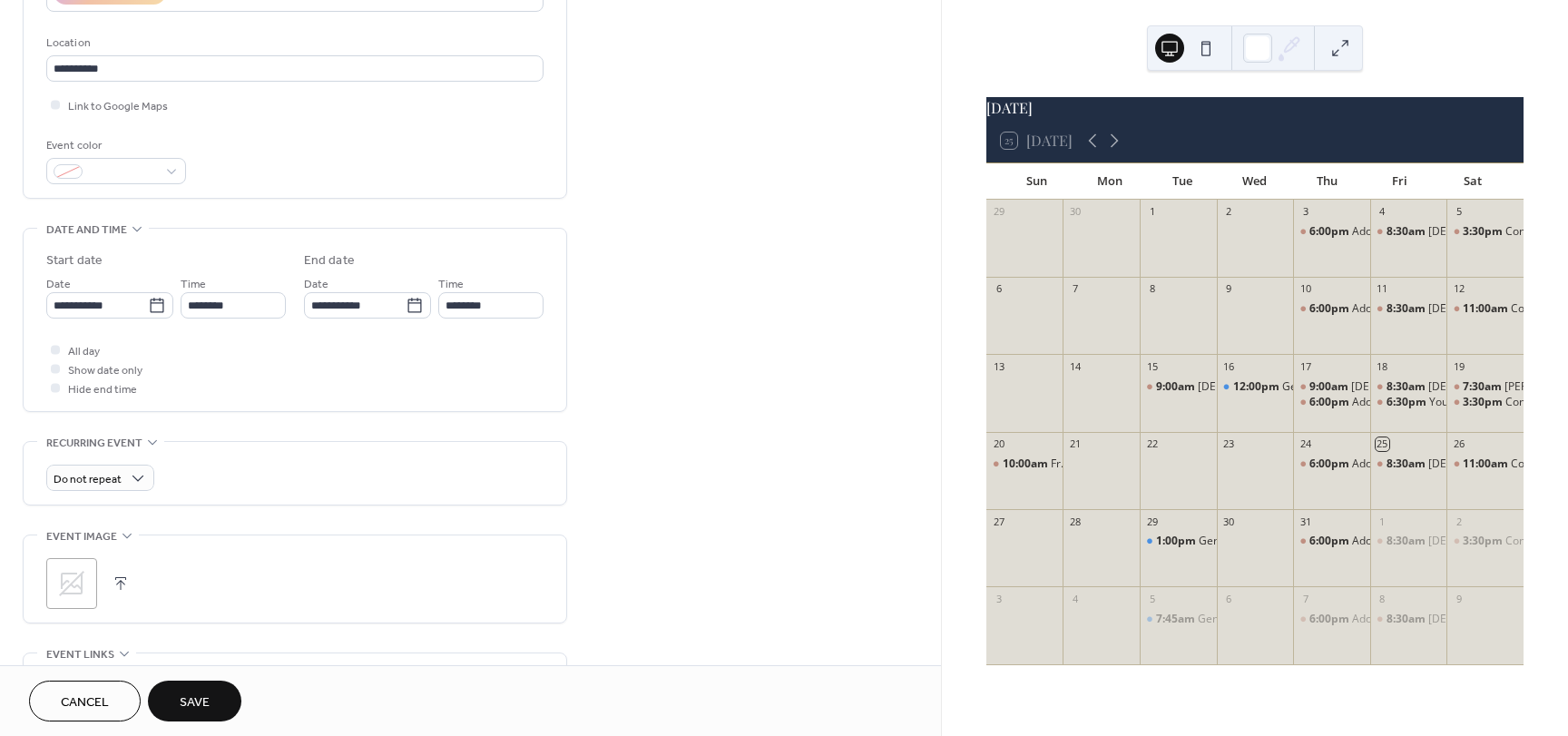 click on "Save" at bounding box center [194, 702] 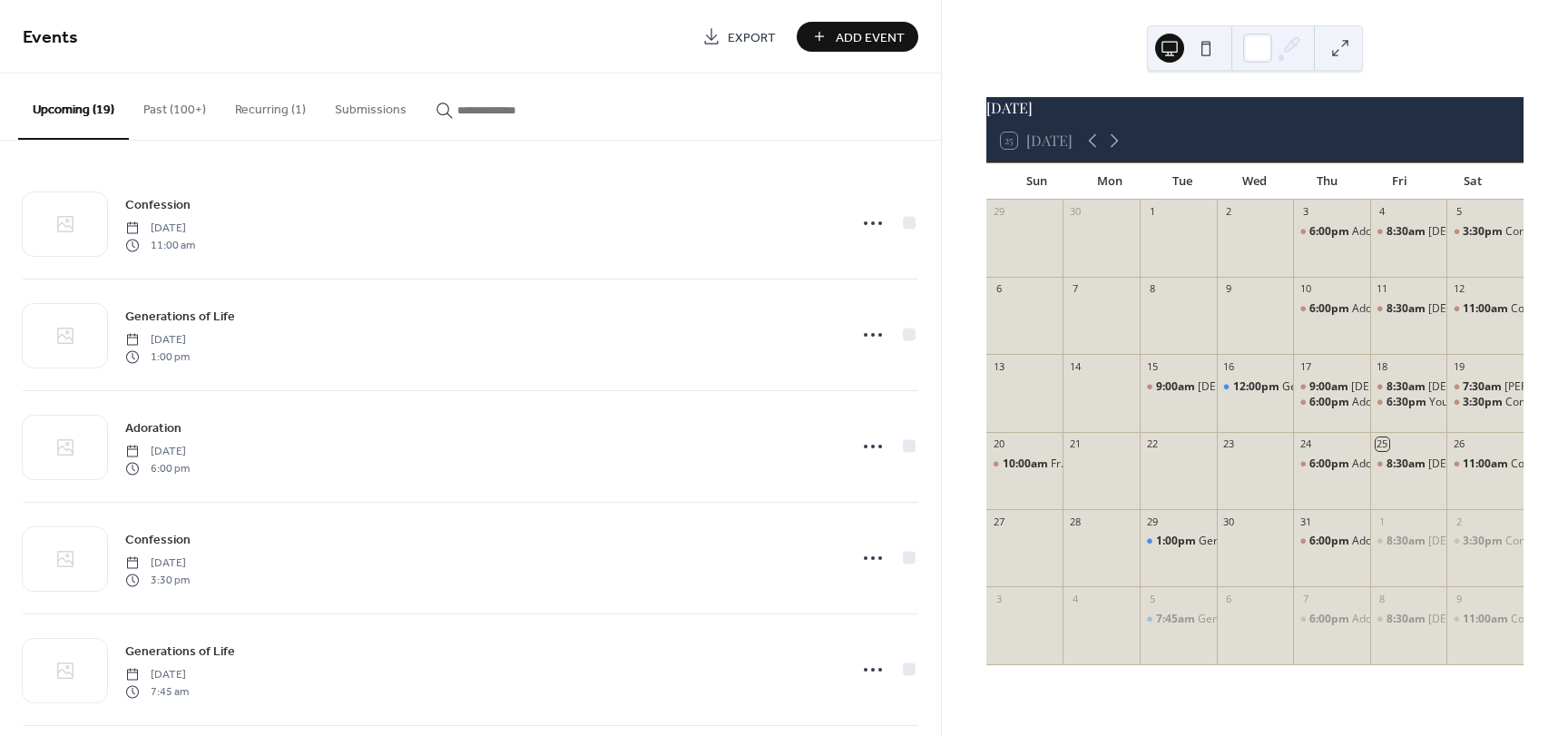 click on "Add Event" at bounding box center [858, 36] 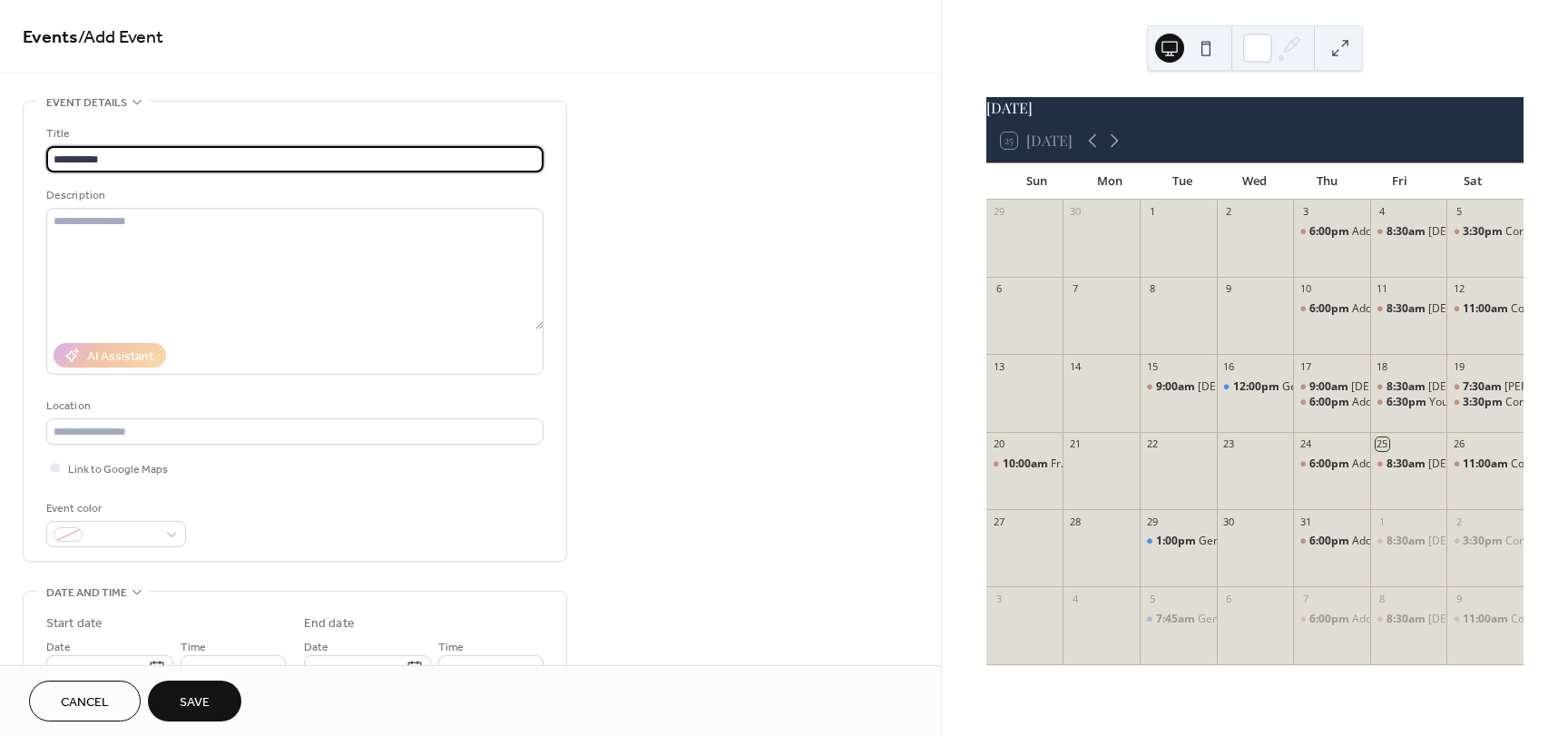 type on "**********" 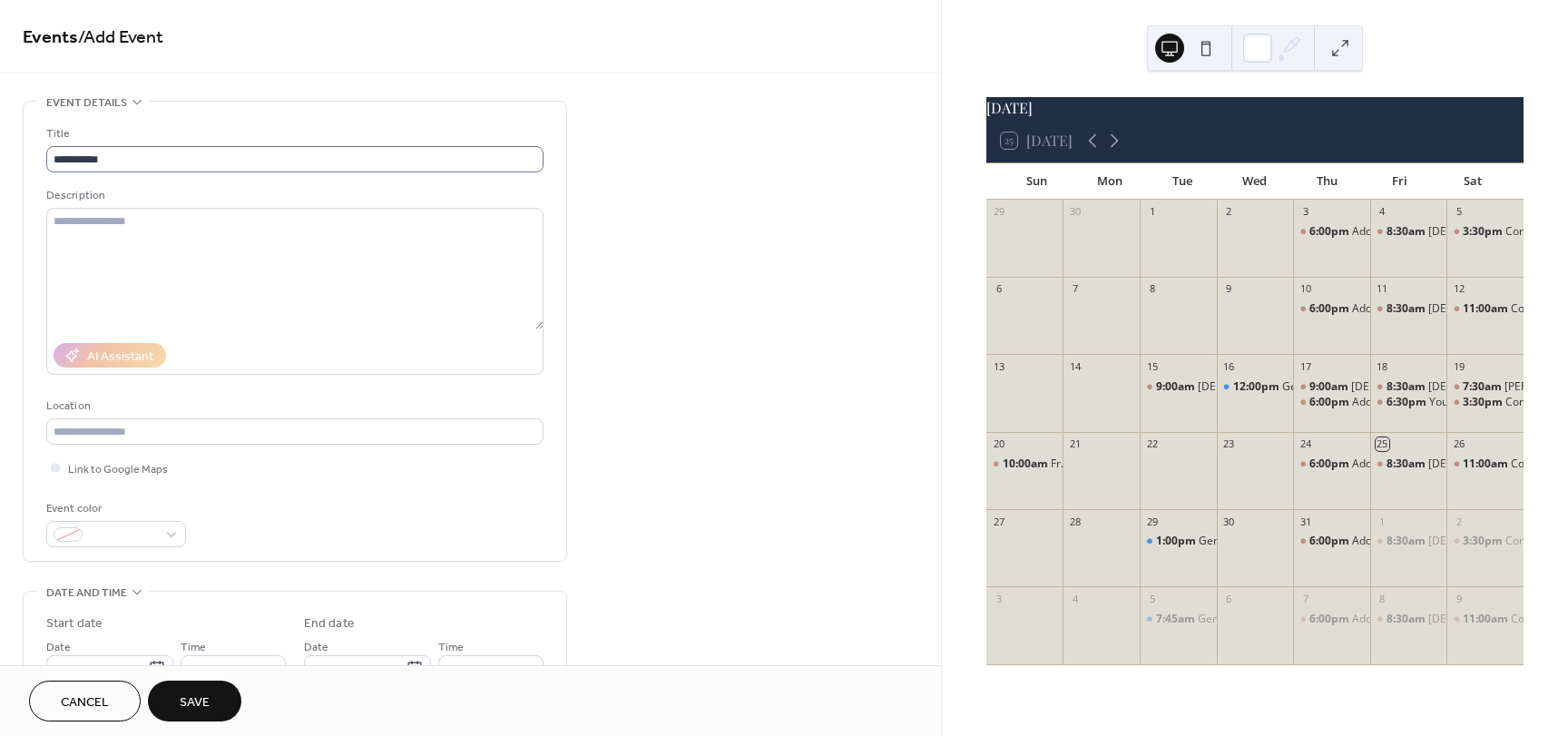 type 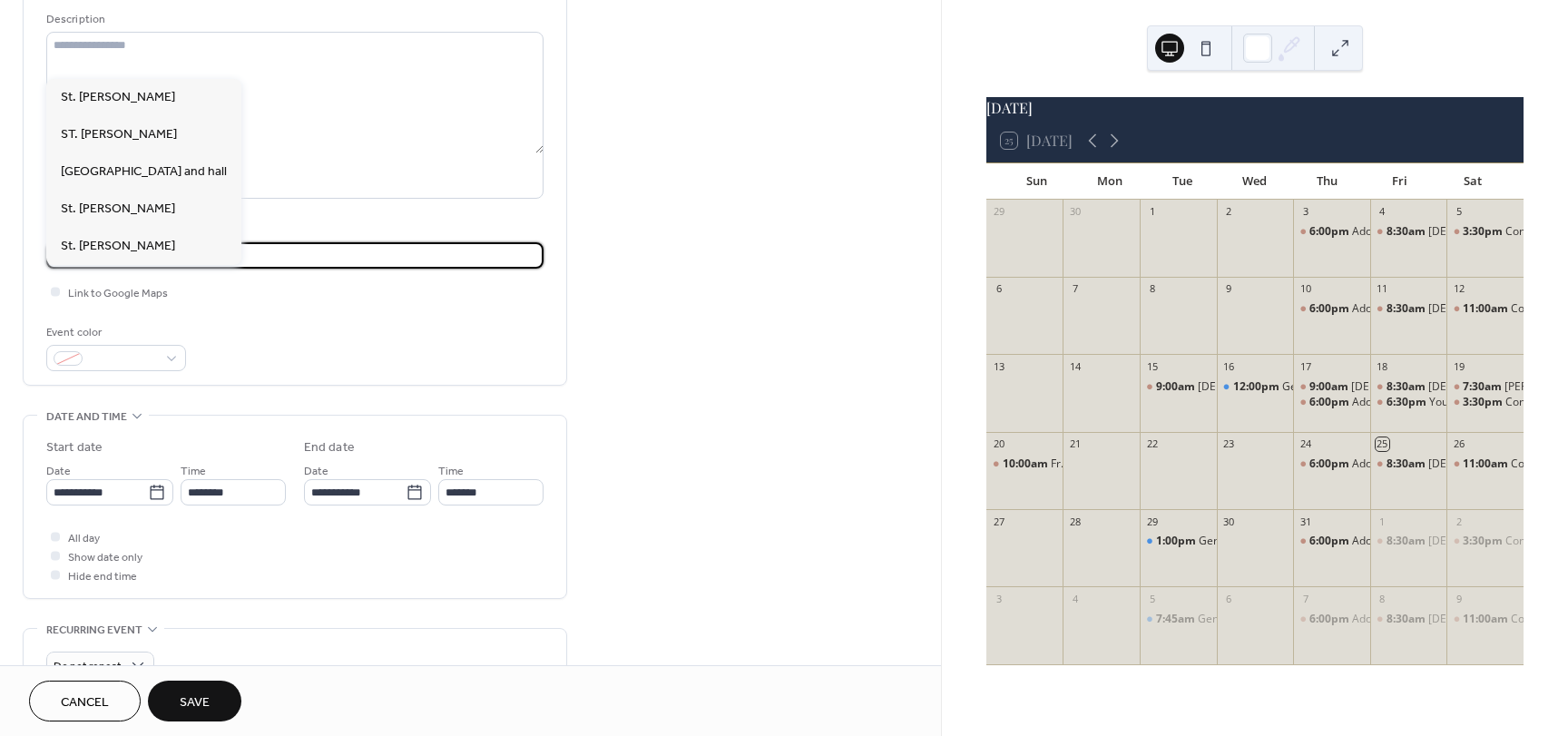 scroll, scrollTop: 182, scrollLeft: 0, axis: vertical 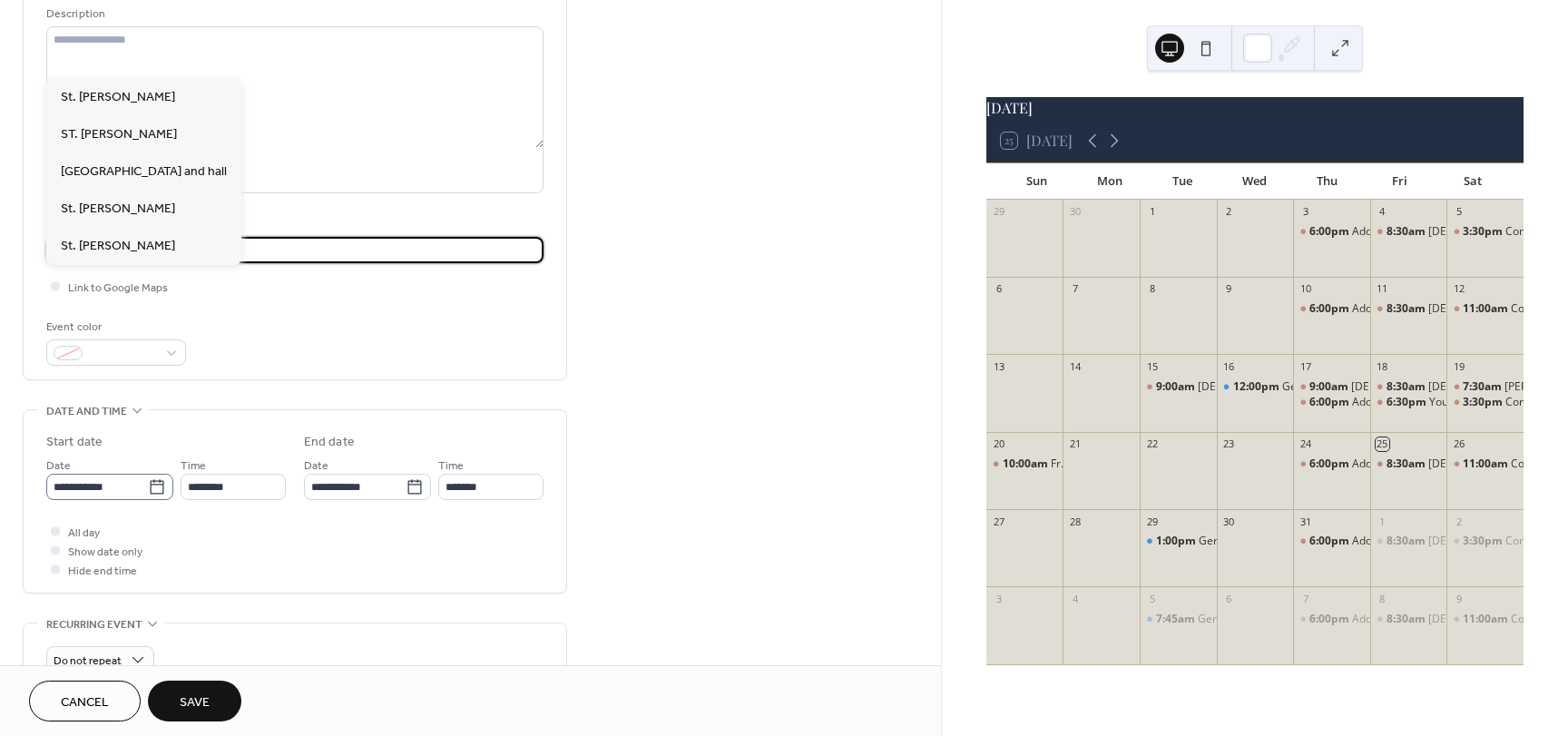 type on "**********" 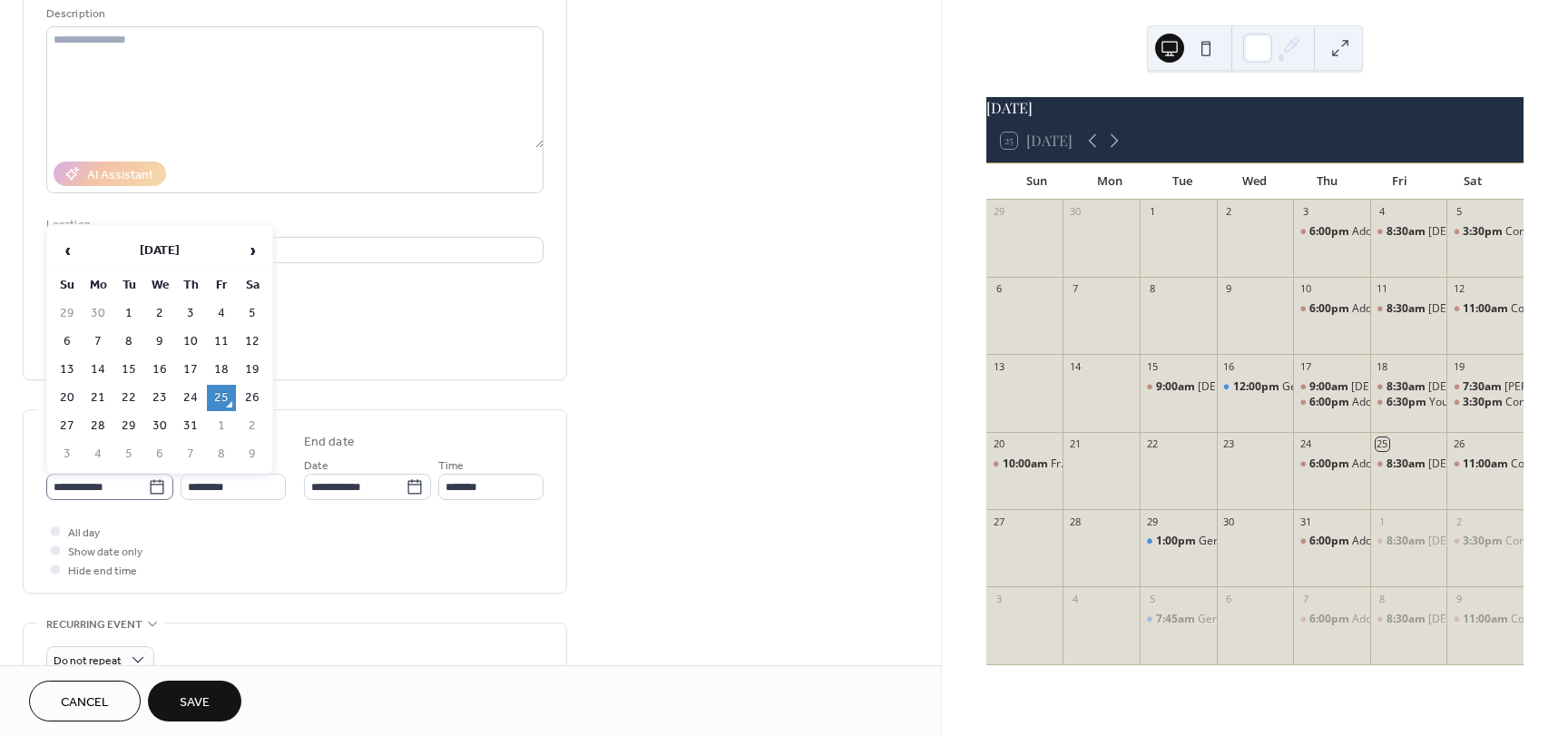 click 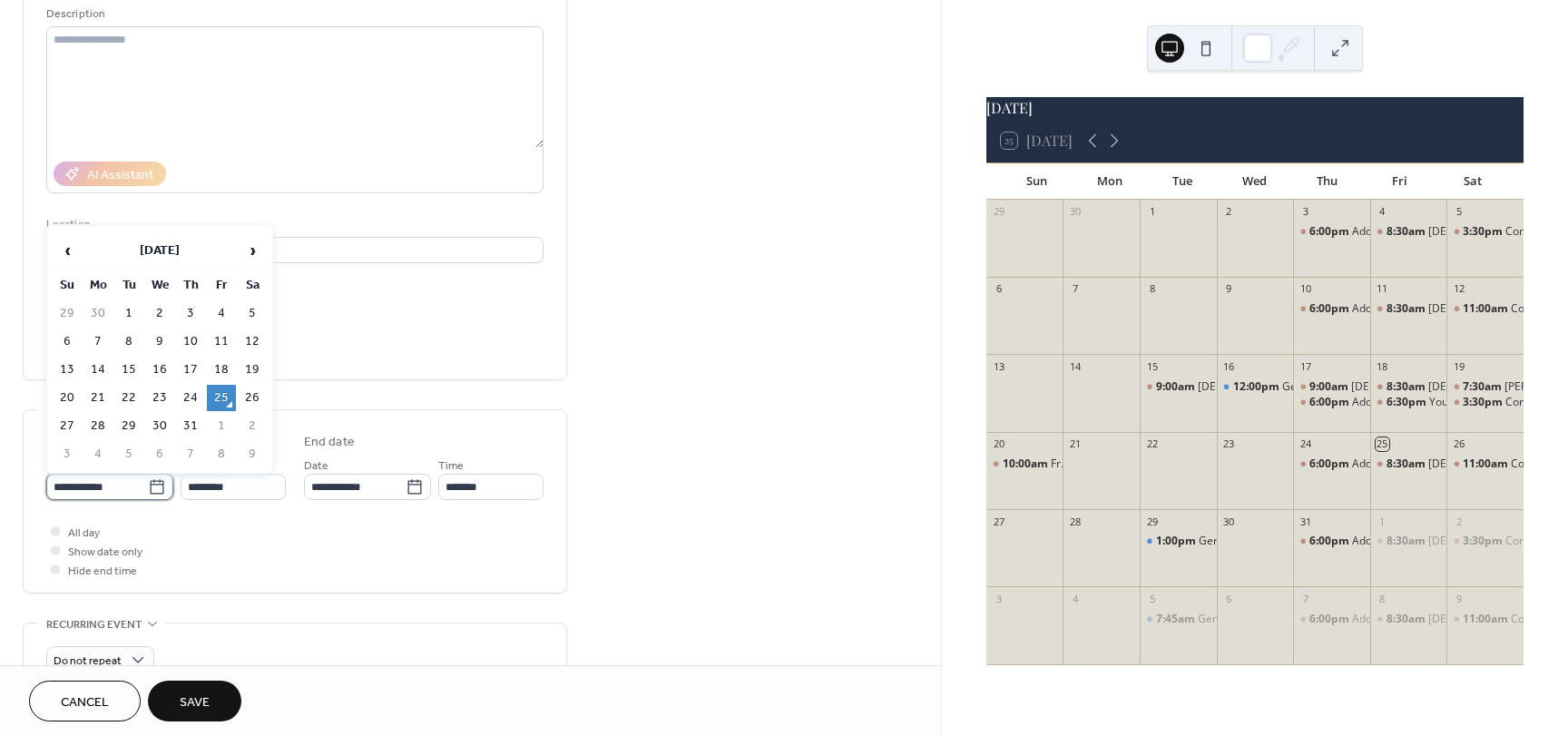 click on "**********" at bounding box center [97, 486] 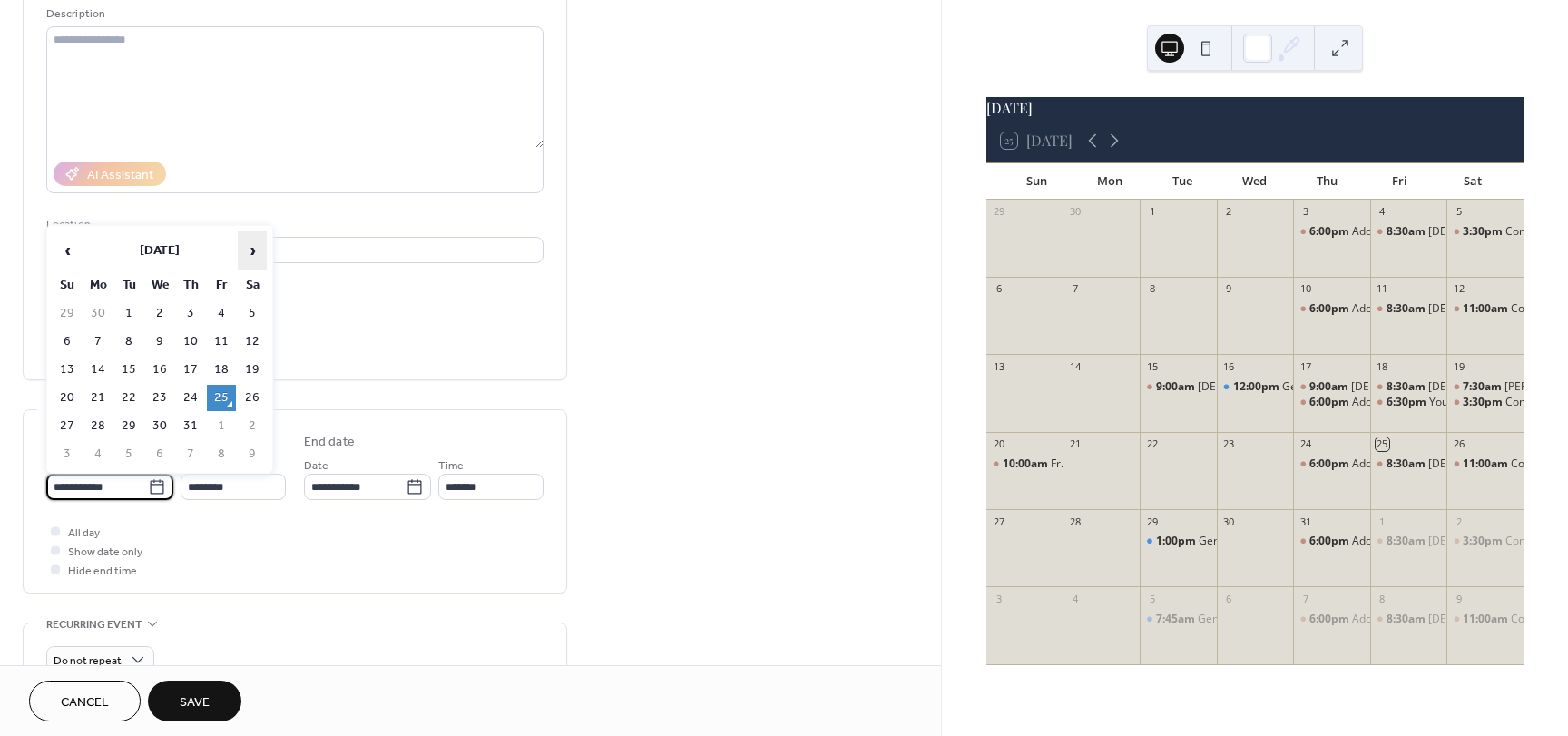 click on "›" at bounding box center [252, 250] 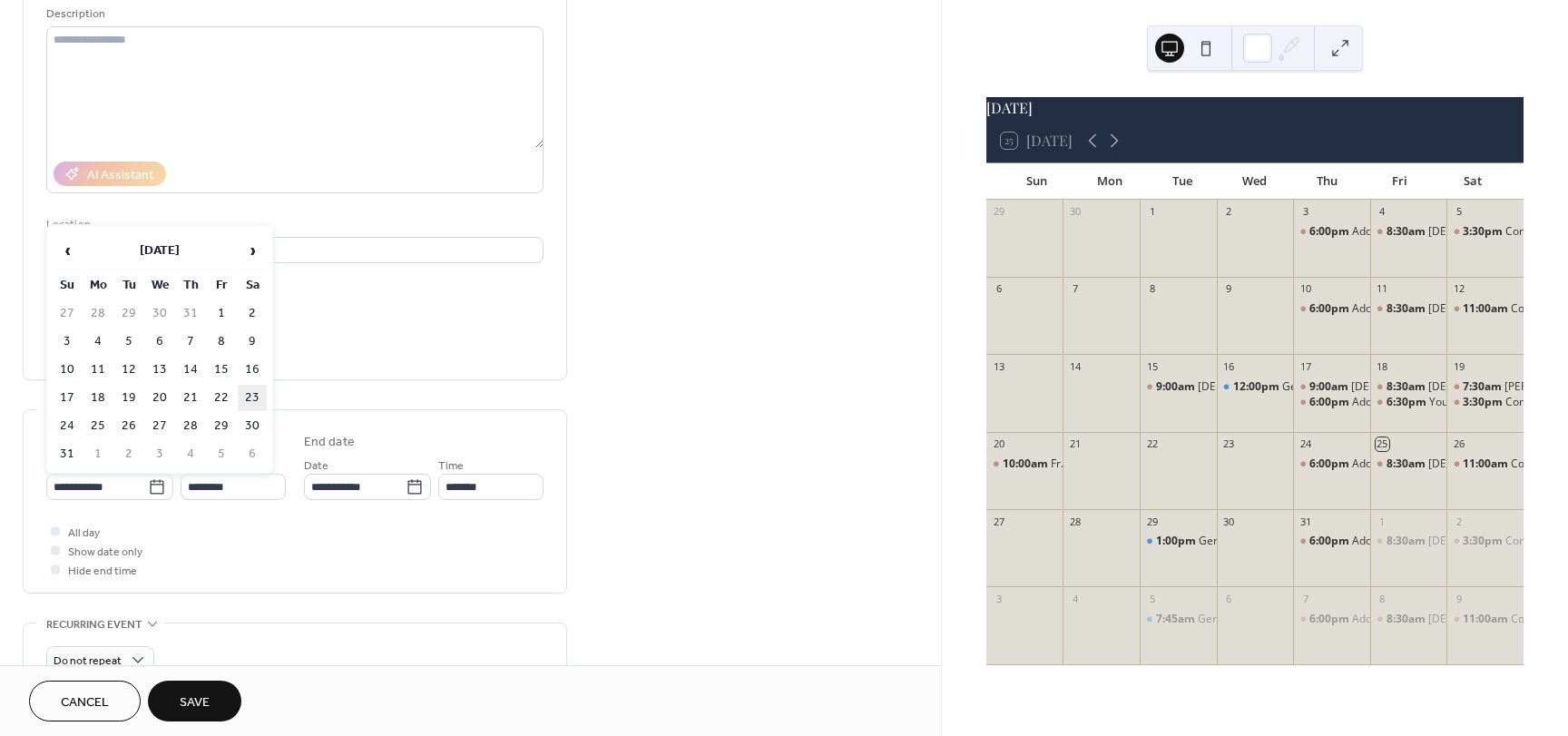 click on "23" at bounding box center [252, 397] 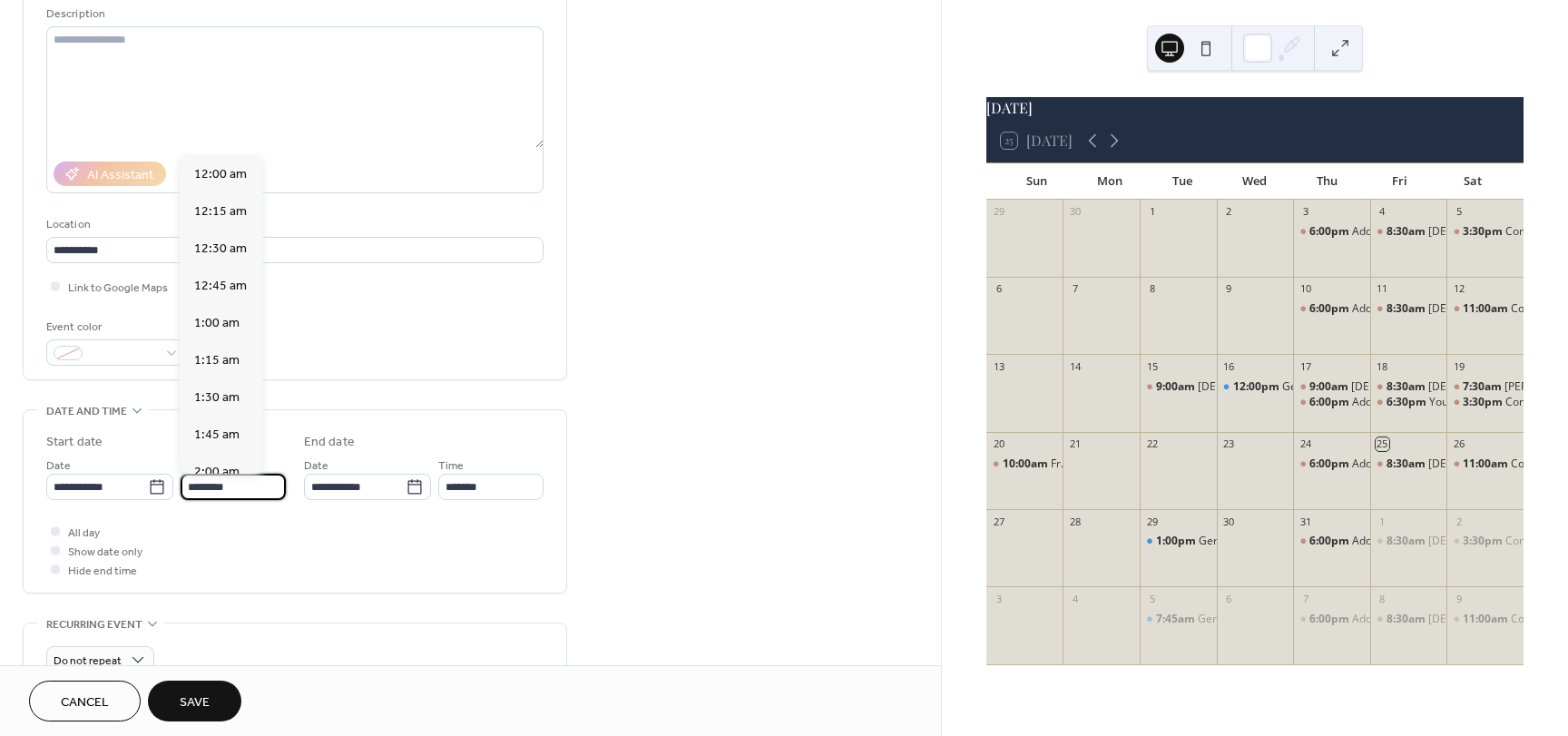 click on "********" at bounding box center (233, 486) 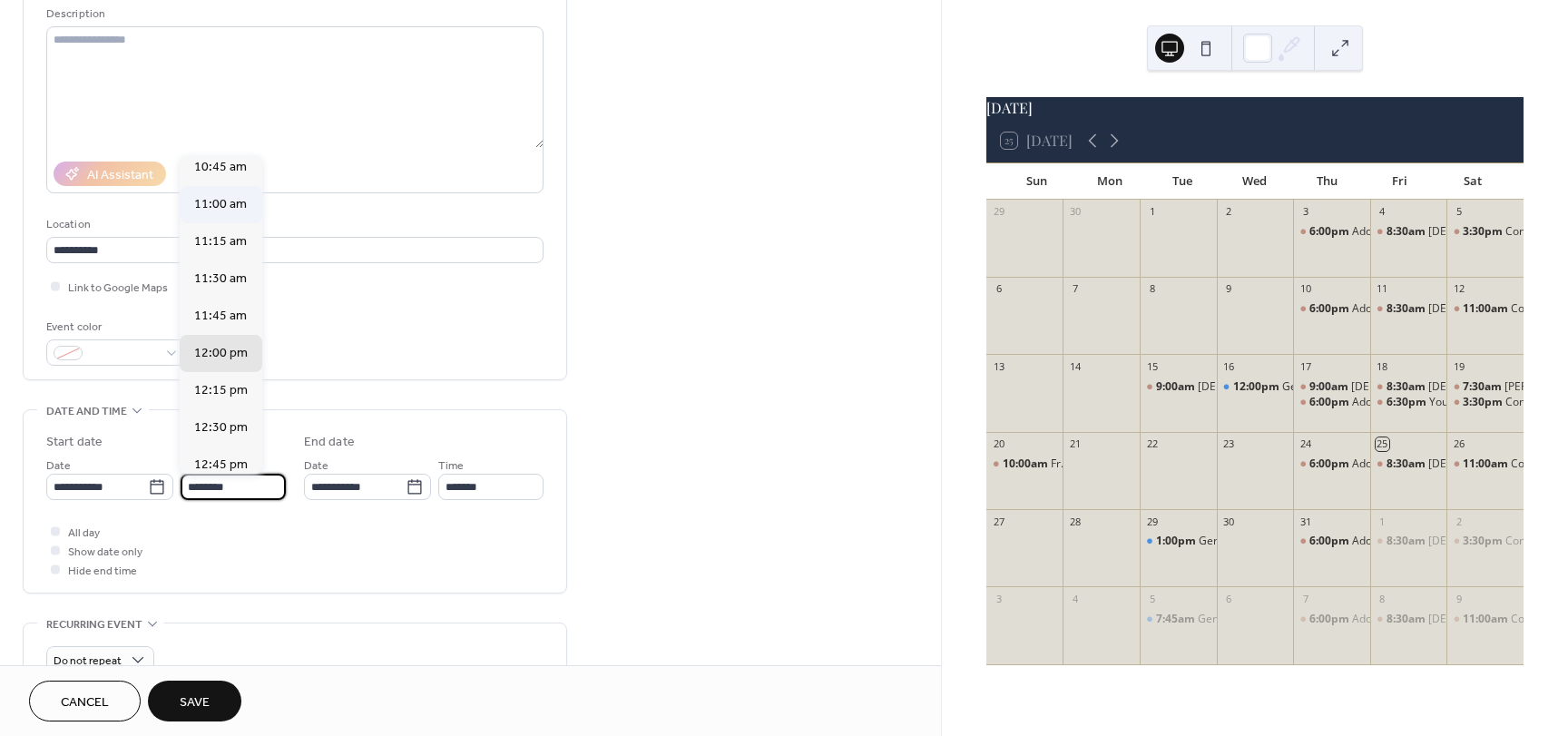 scroll, scrollTop: 1604, scrollLeft: 0, axis: vertical 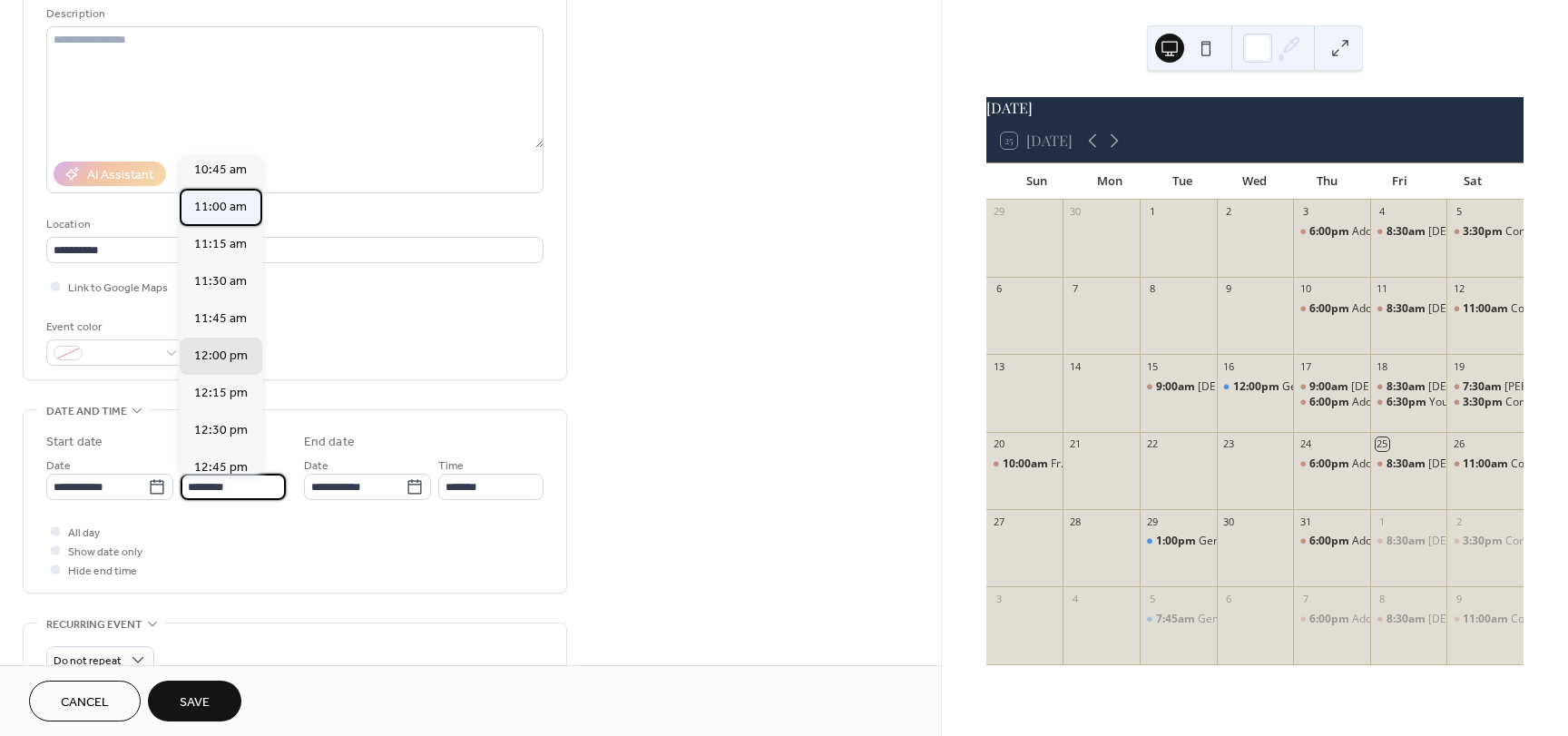 click on "11:00 am" at bounding box center (220, 207) 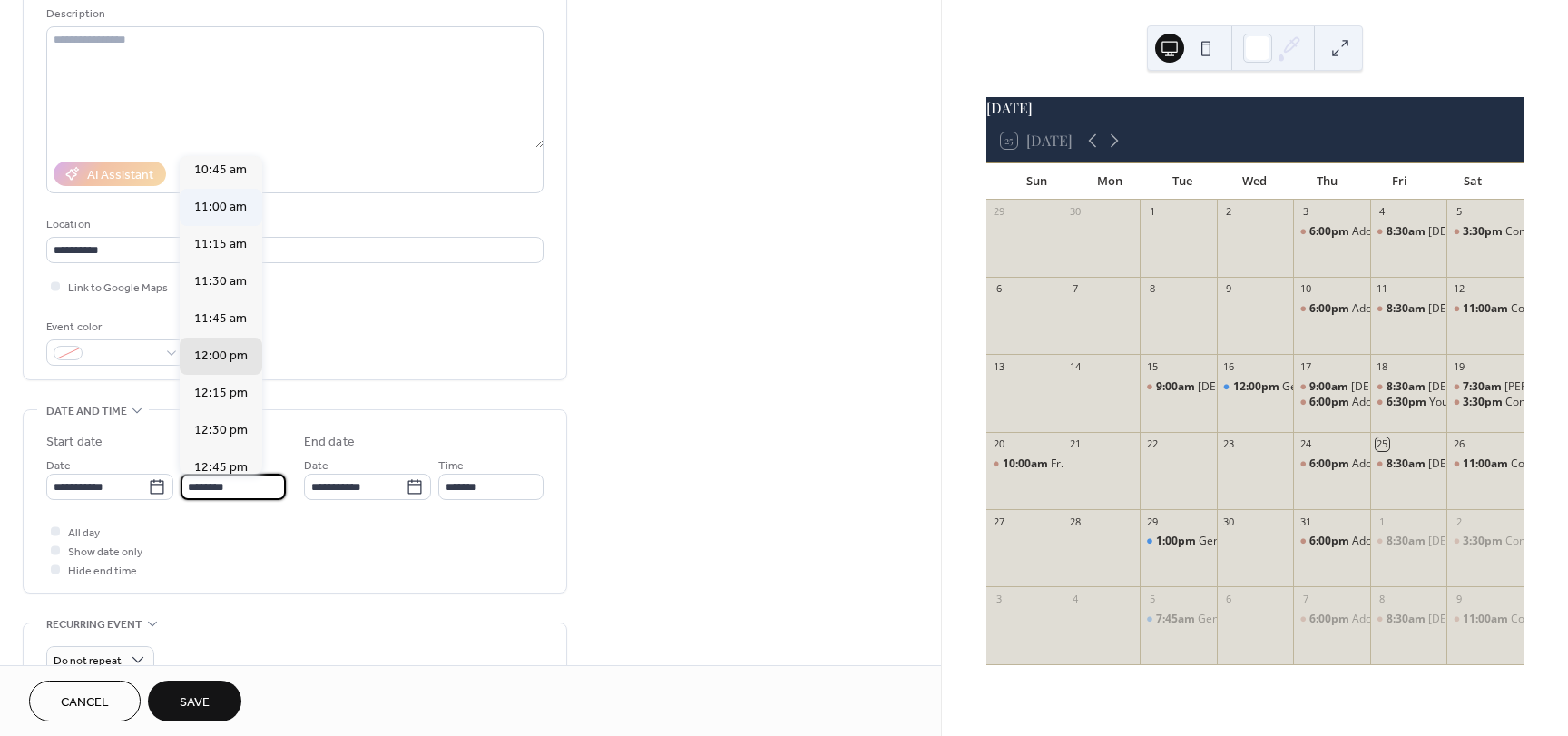 type on "********" 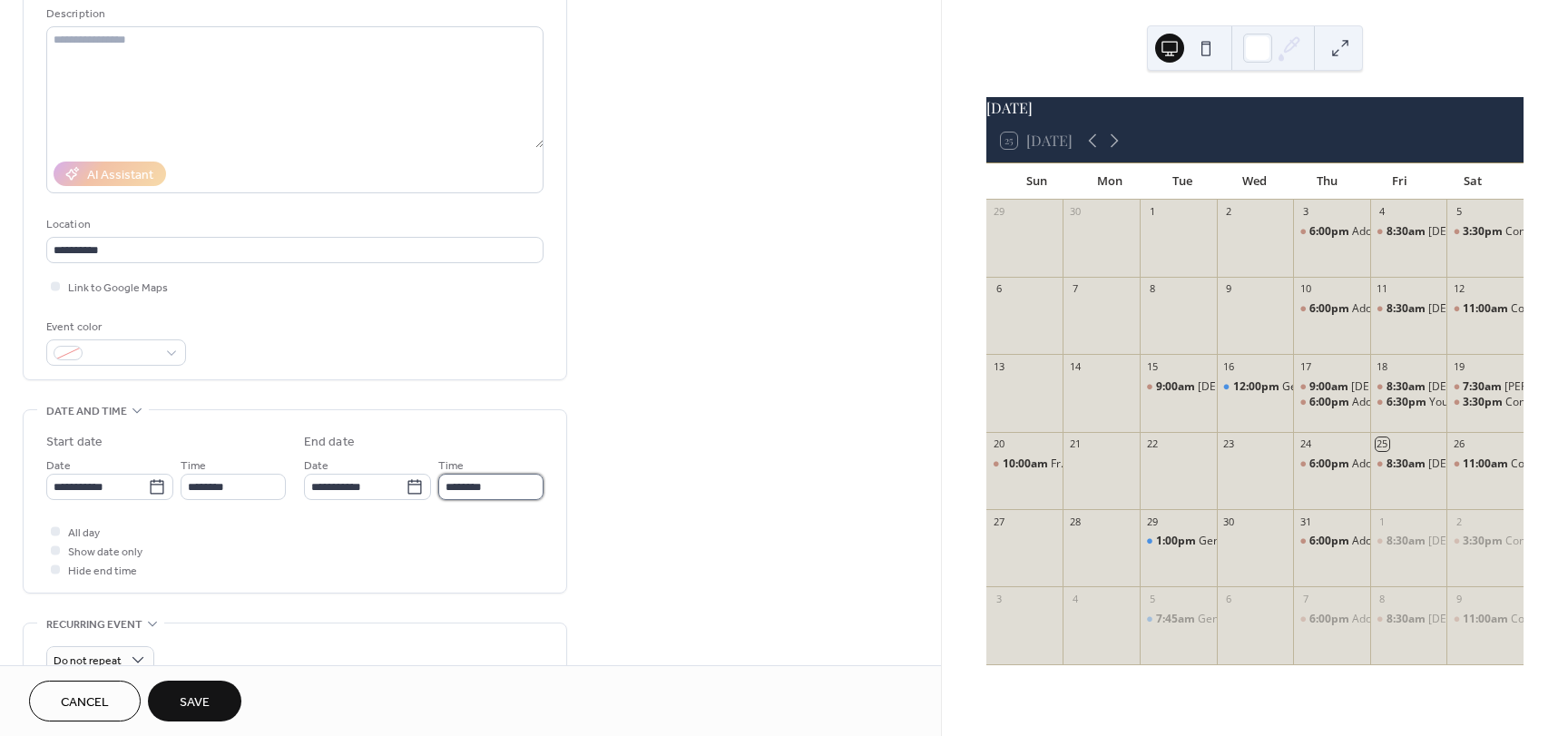 click on "********" at bounding box center (491, 486) 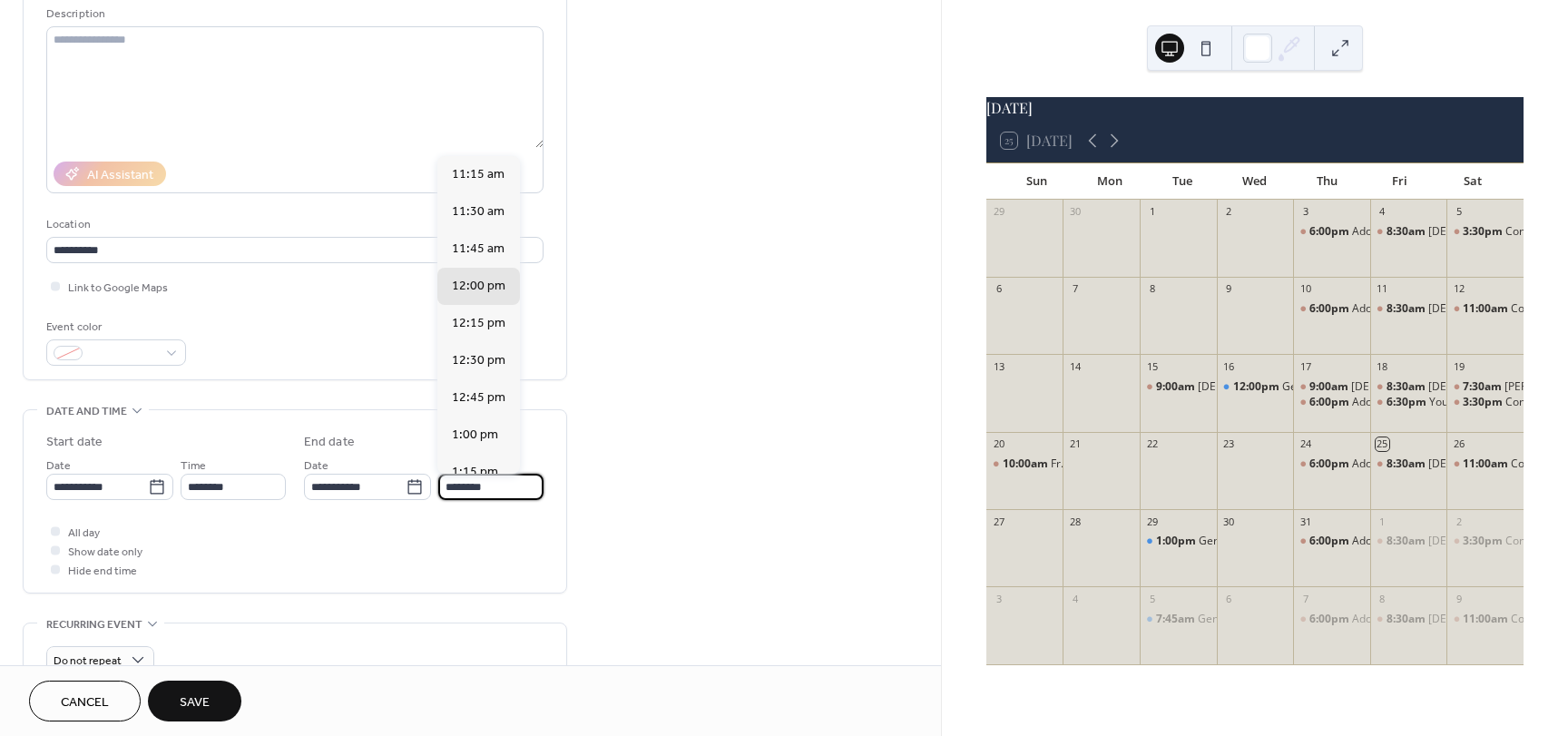 click on "Save" at bounding box center (194, 702) 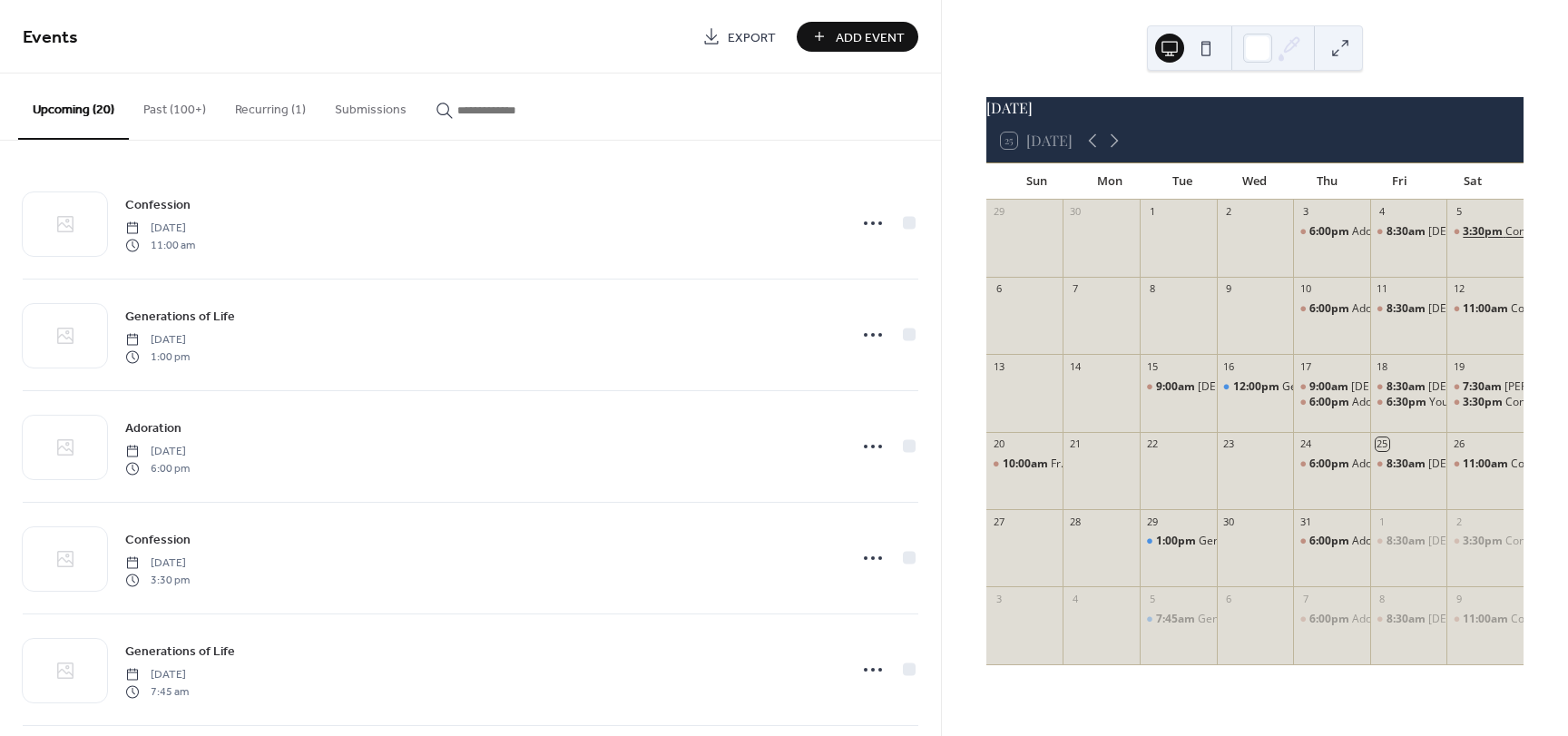 click on "3:30pm" at bounding box center [1484, 231] 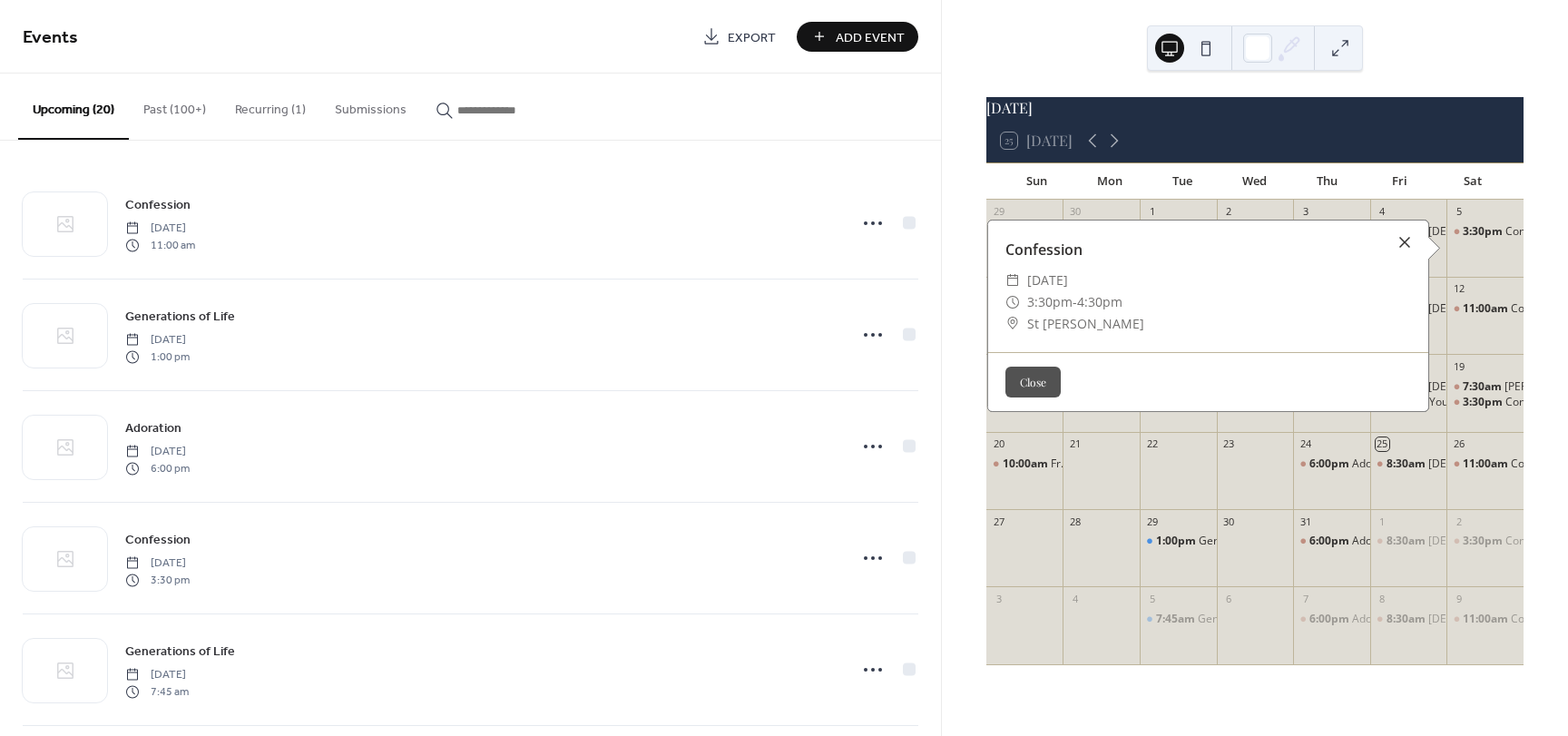 click at bounding box center [1405, 242] 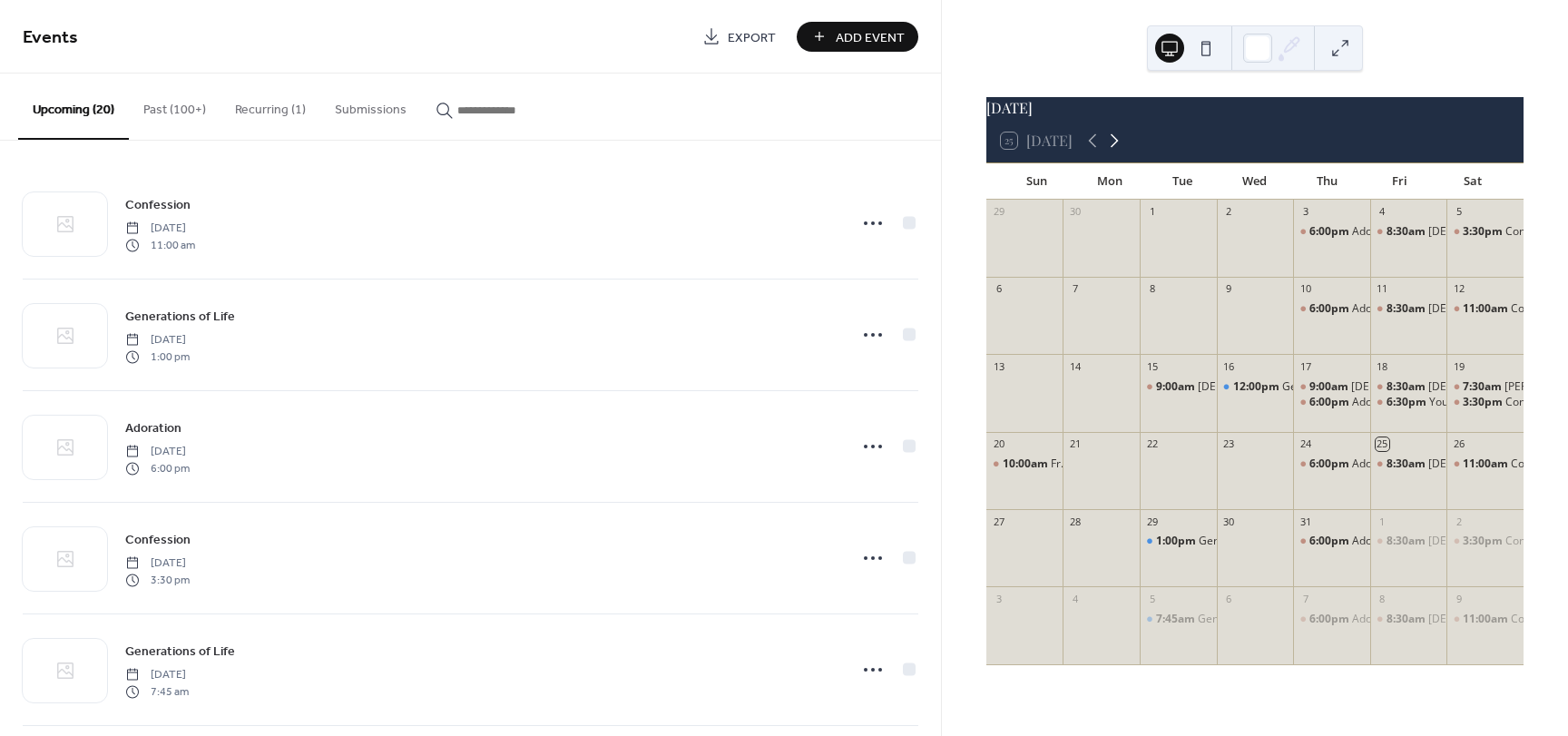 click 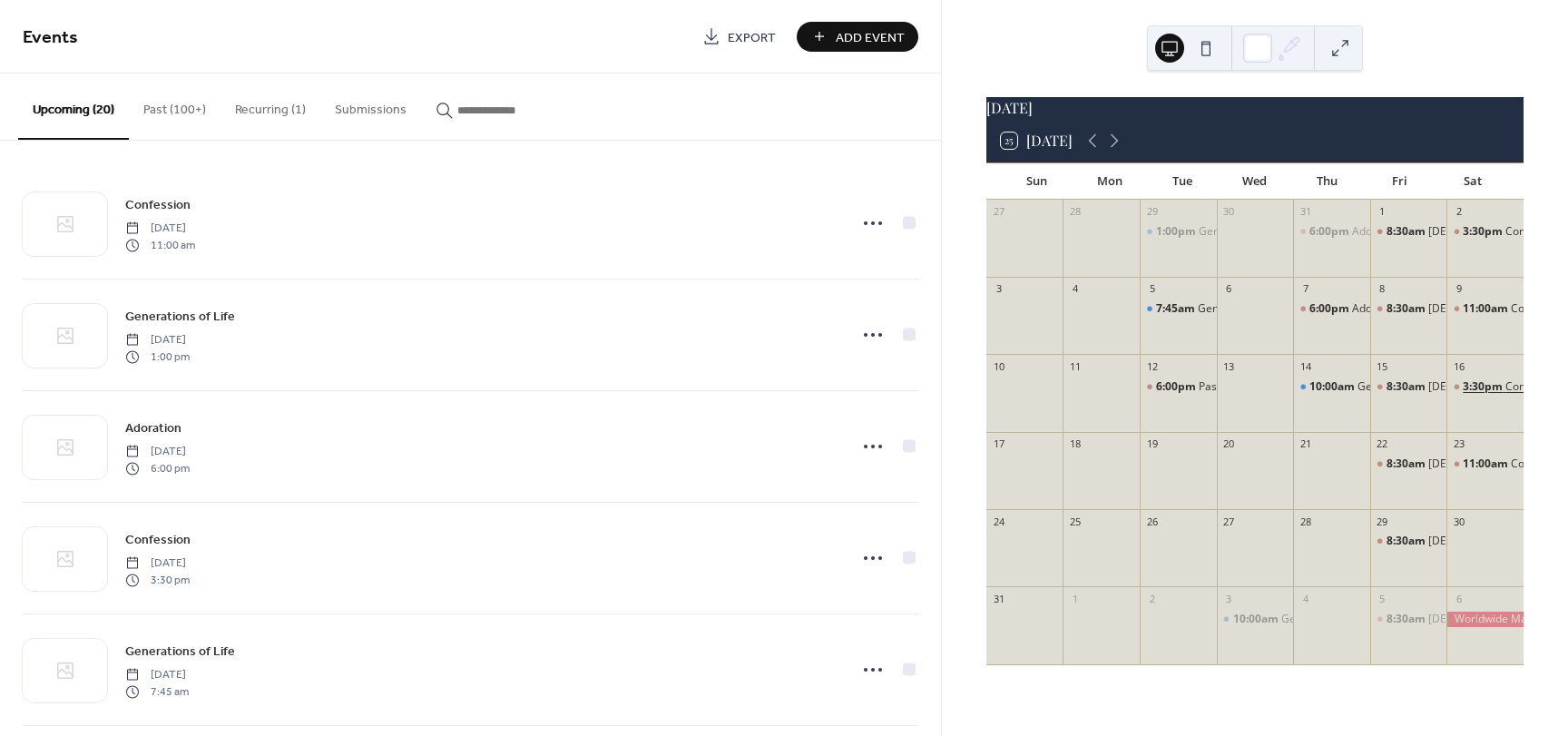 click on "3:30pm" at bounding box center [1484, 387] 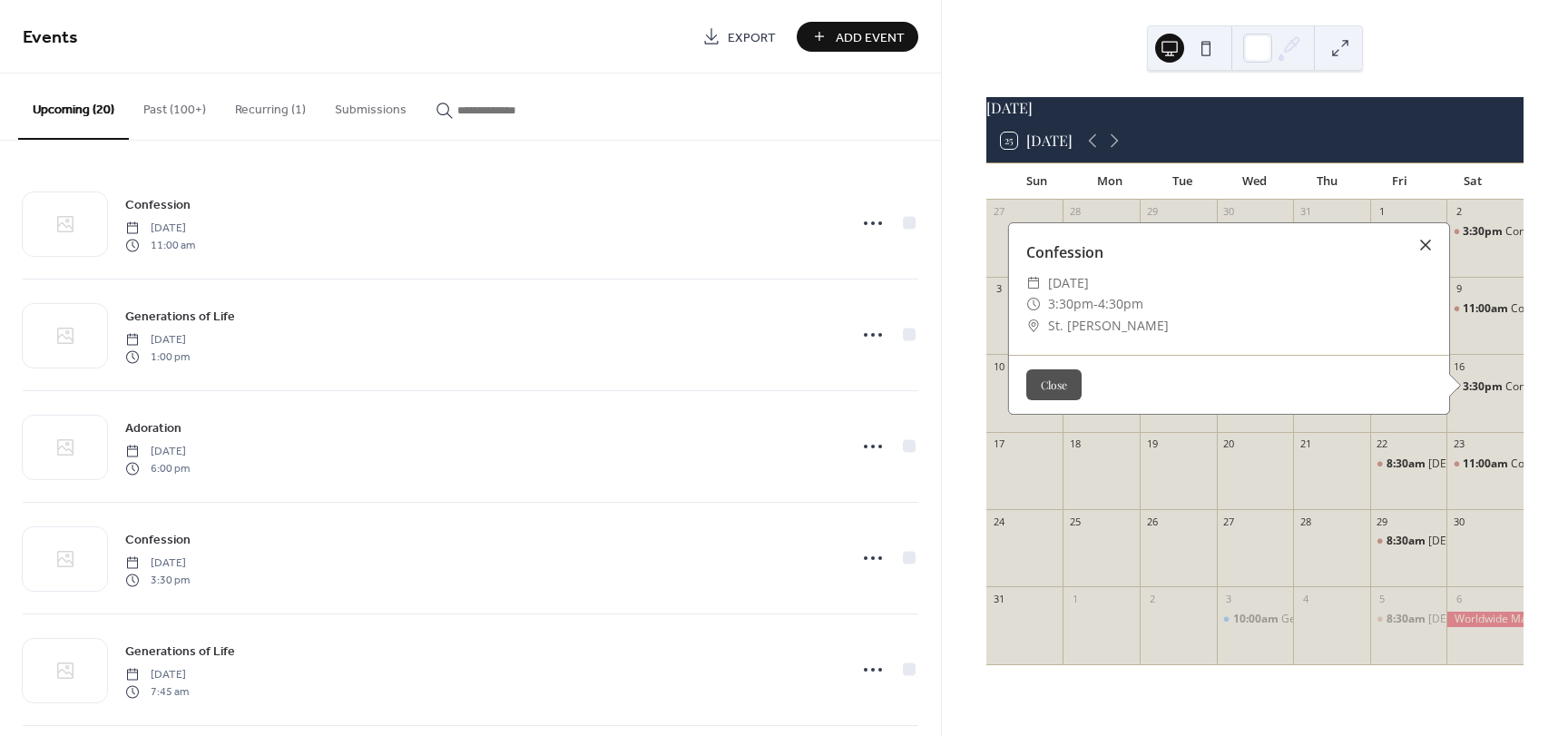 click at bounding box center (1426, 245) 